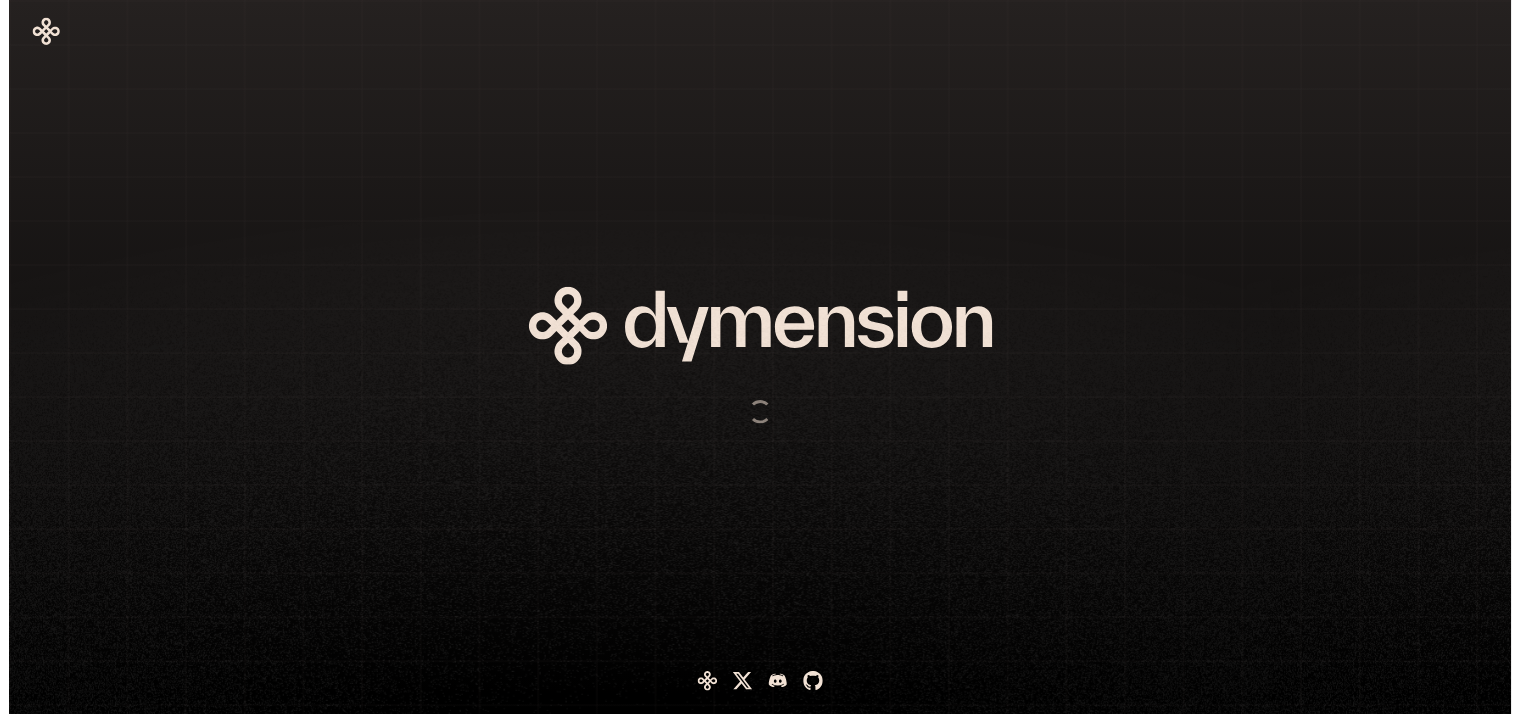 scroll, scrollTop: 0, scrollLeft: 0, axis: both 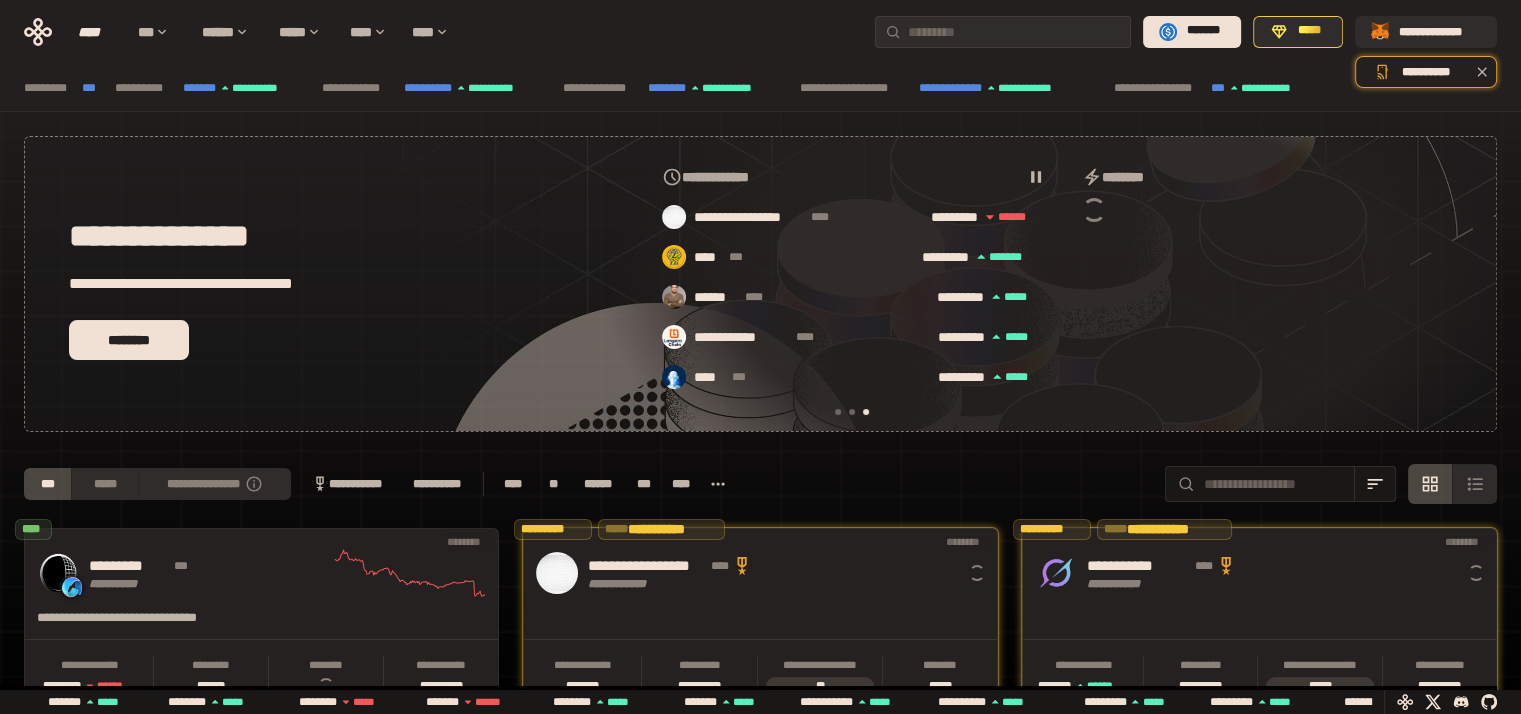 click on "**********" at bounding box center (760, 712) 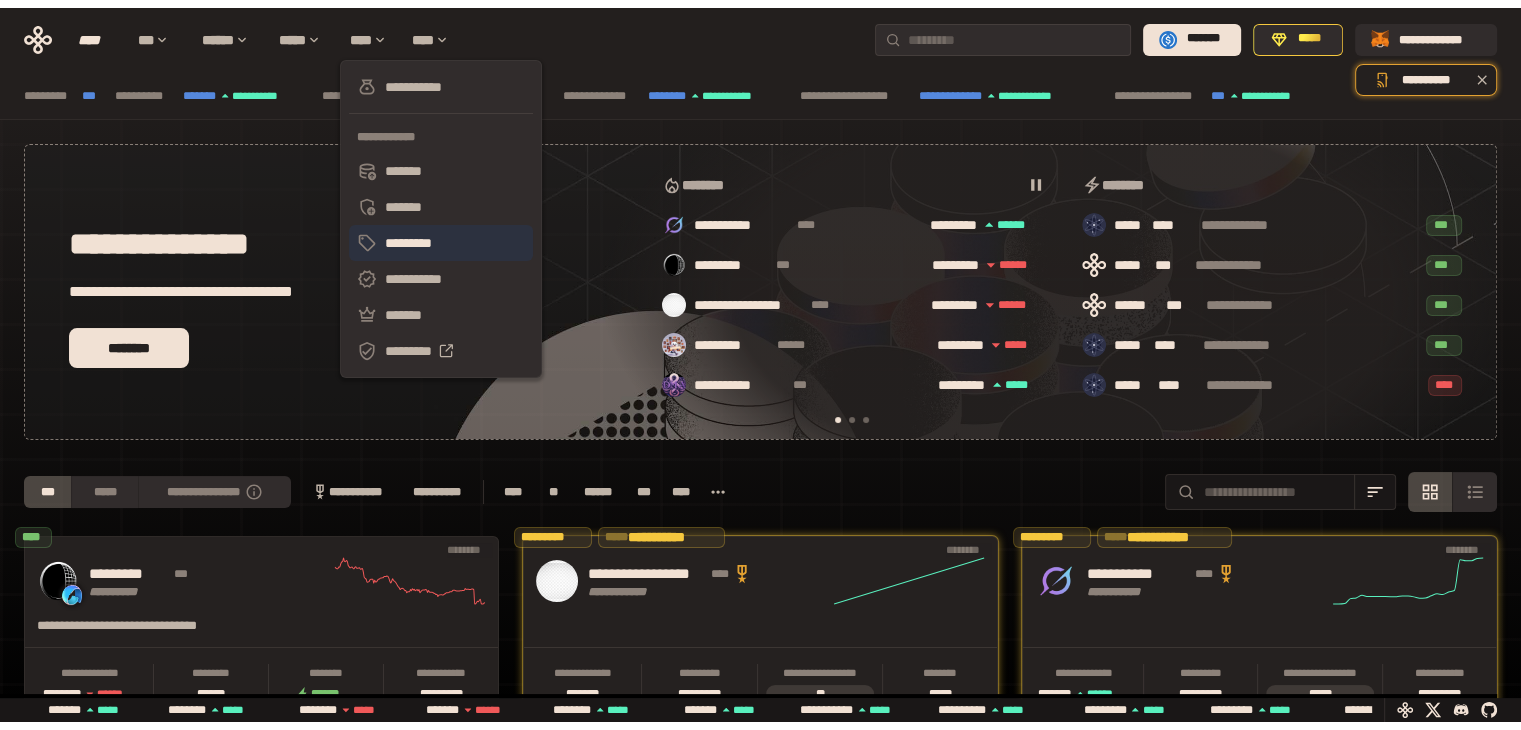 scroll, scrollTop: 0, scrollLeft: 16, axis: horizontal 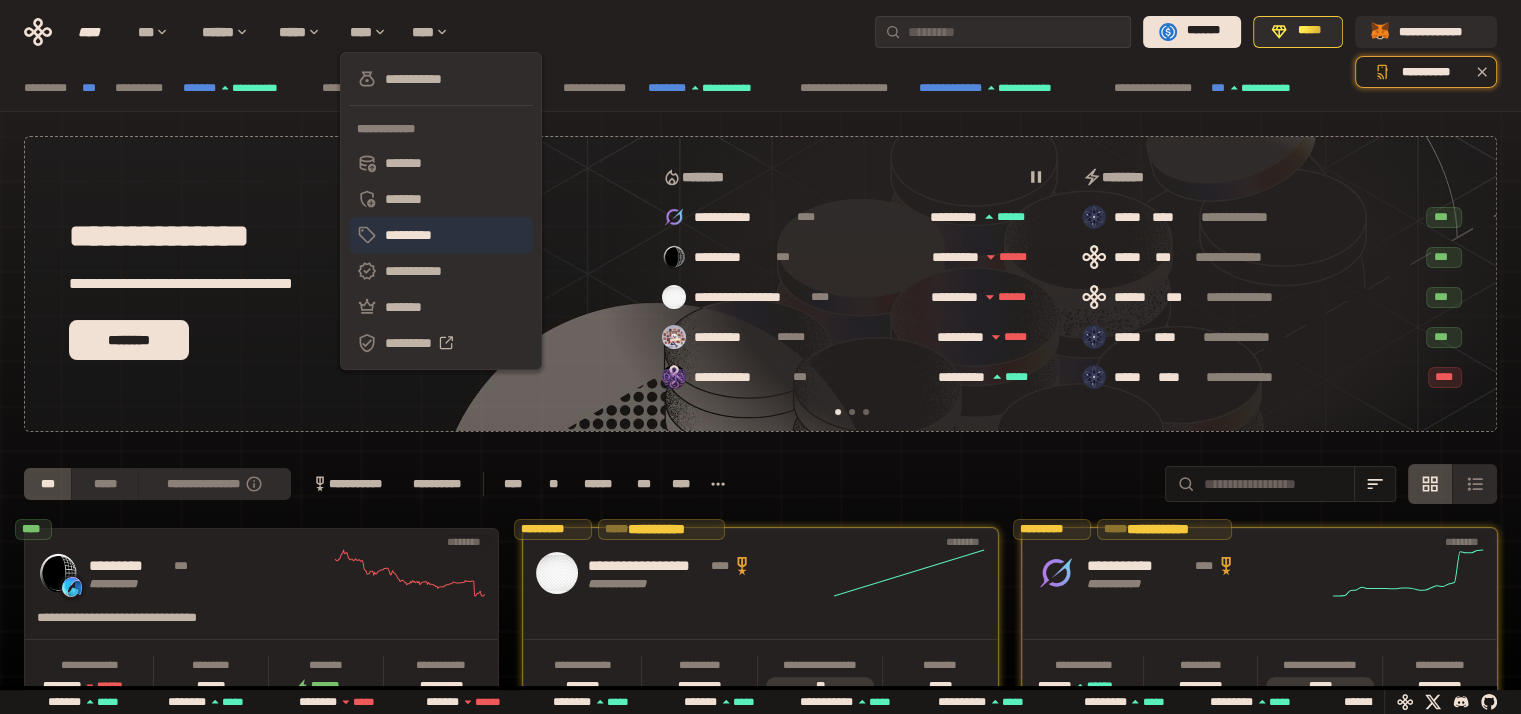click on "*********" at bounding box center (441, 235) 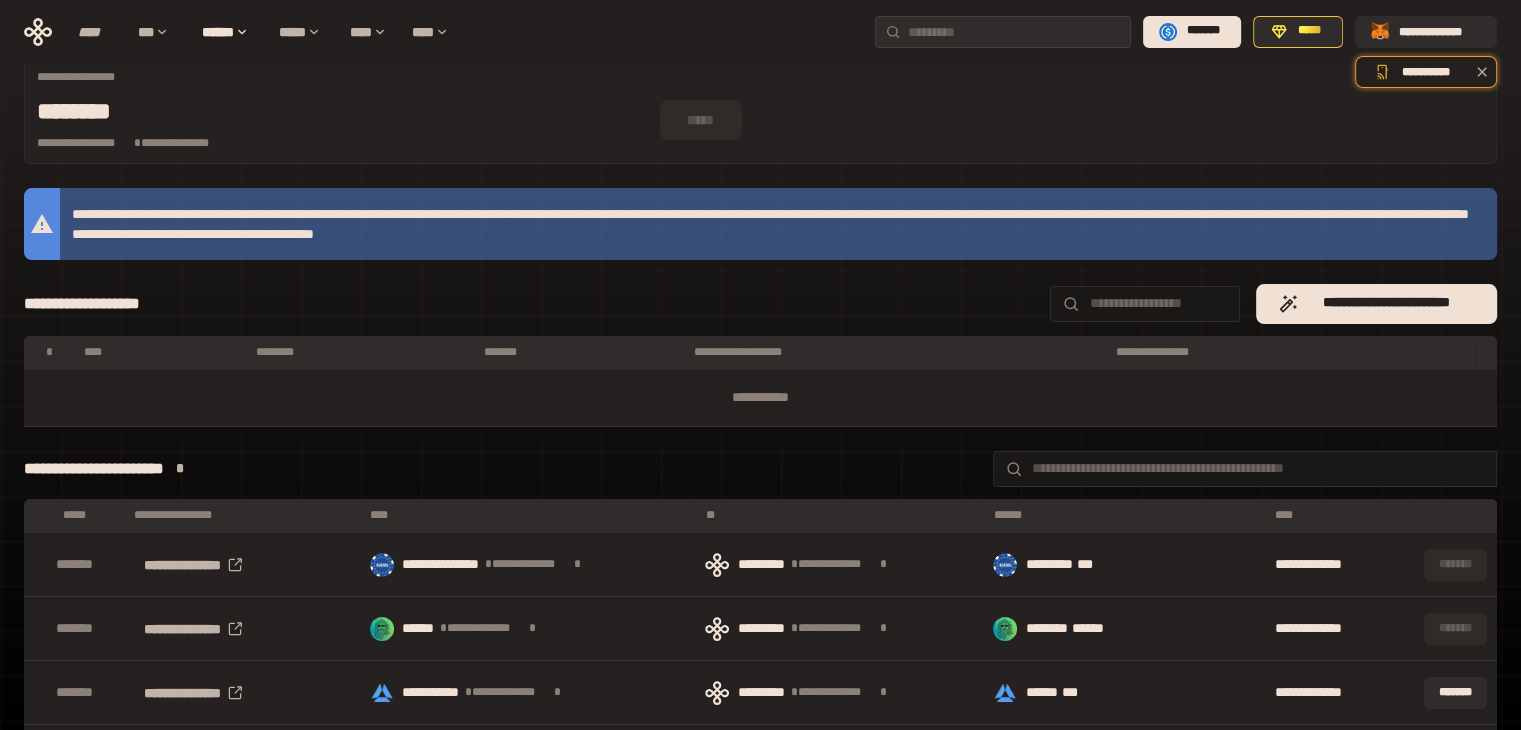 scroll, scrollTop: 172, scrollLeft: 0, axis: vertical 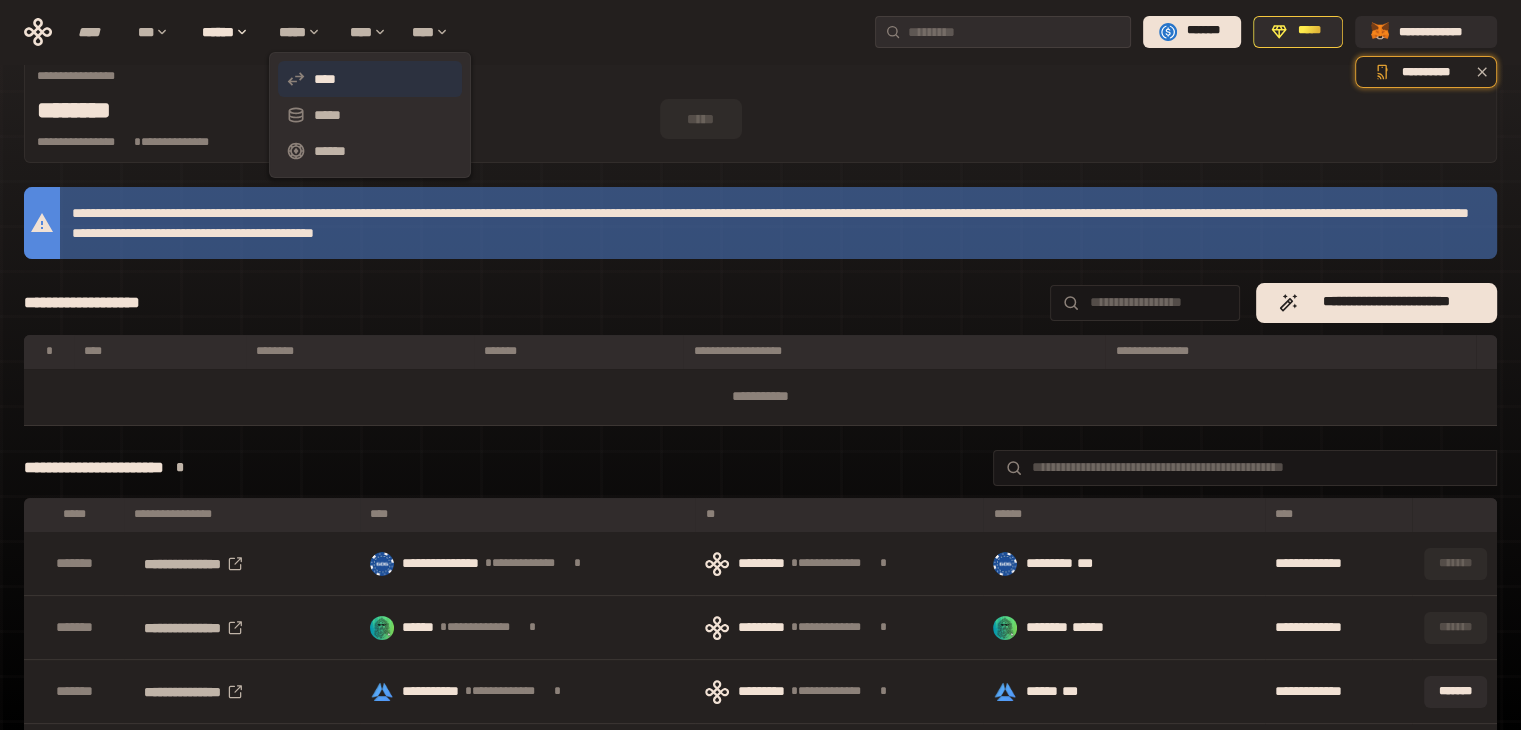 click on "****" at bounding box center (370, 79) 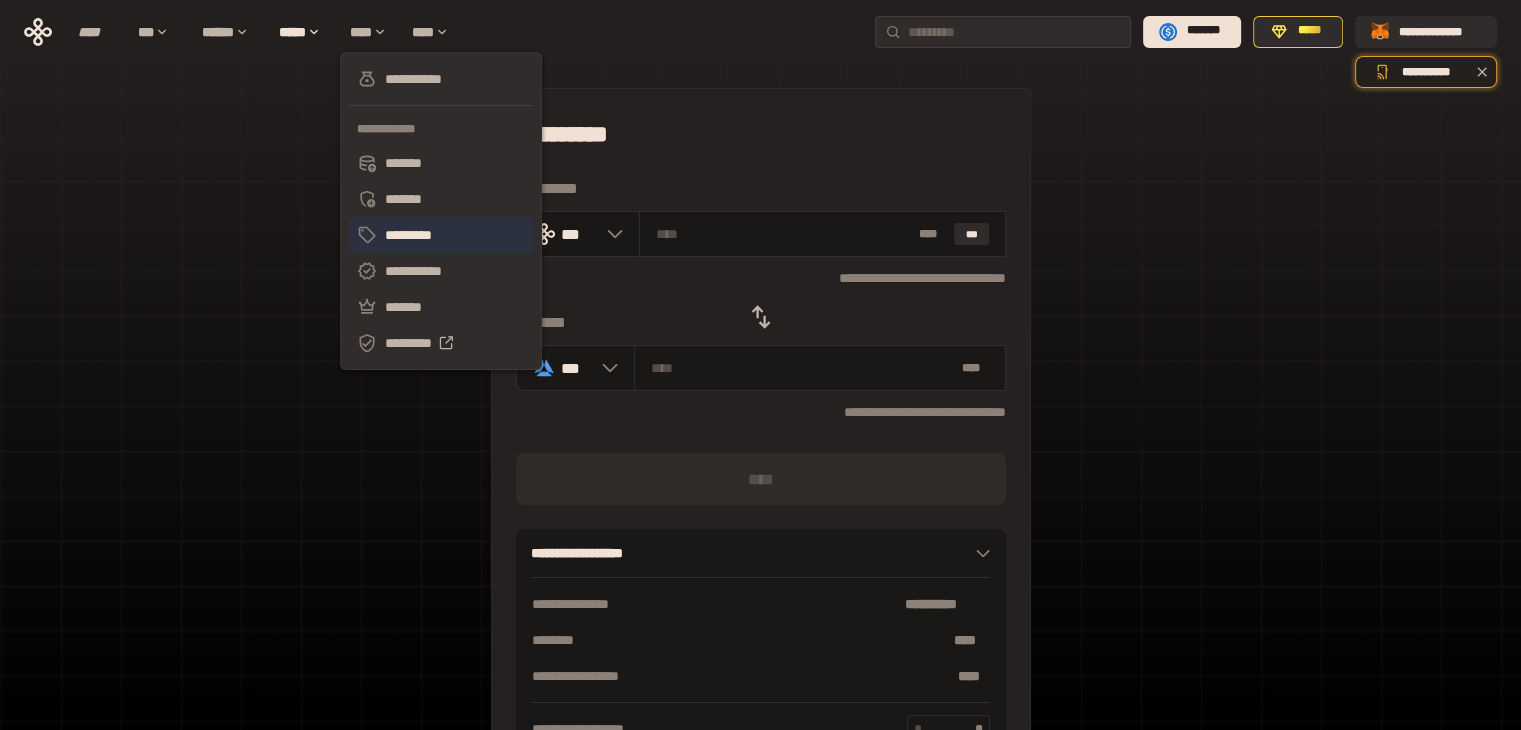 click on "*********" at bounding box center [441, 235] 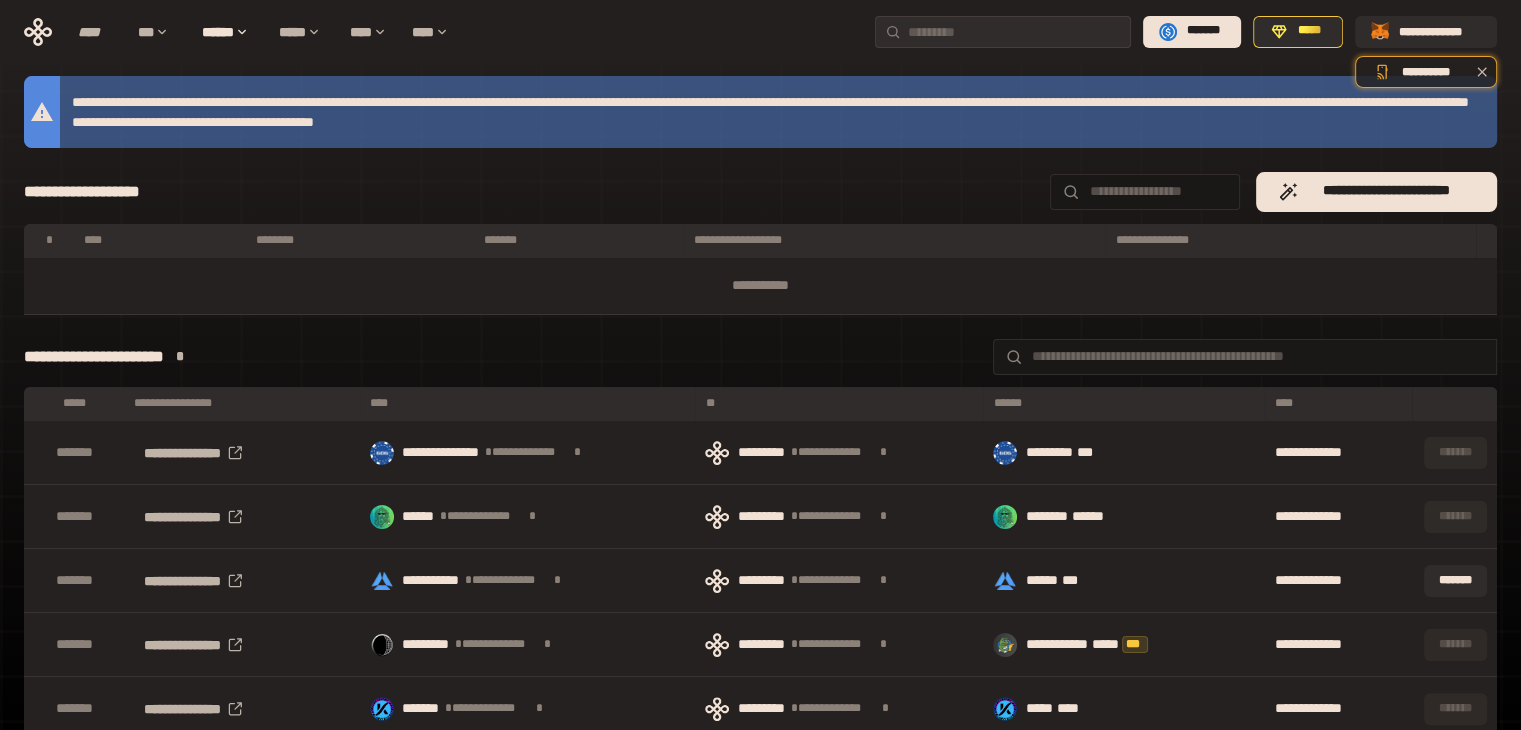 scroll, scrollTop: 287, scrollLeft: 0, axis: vertical 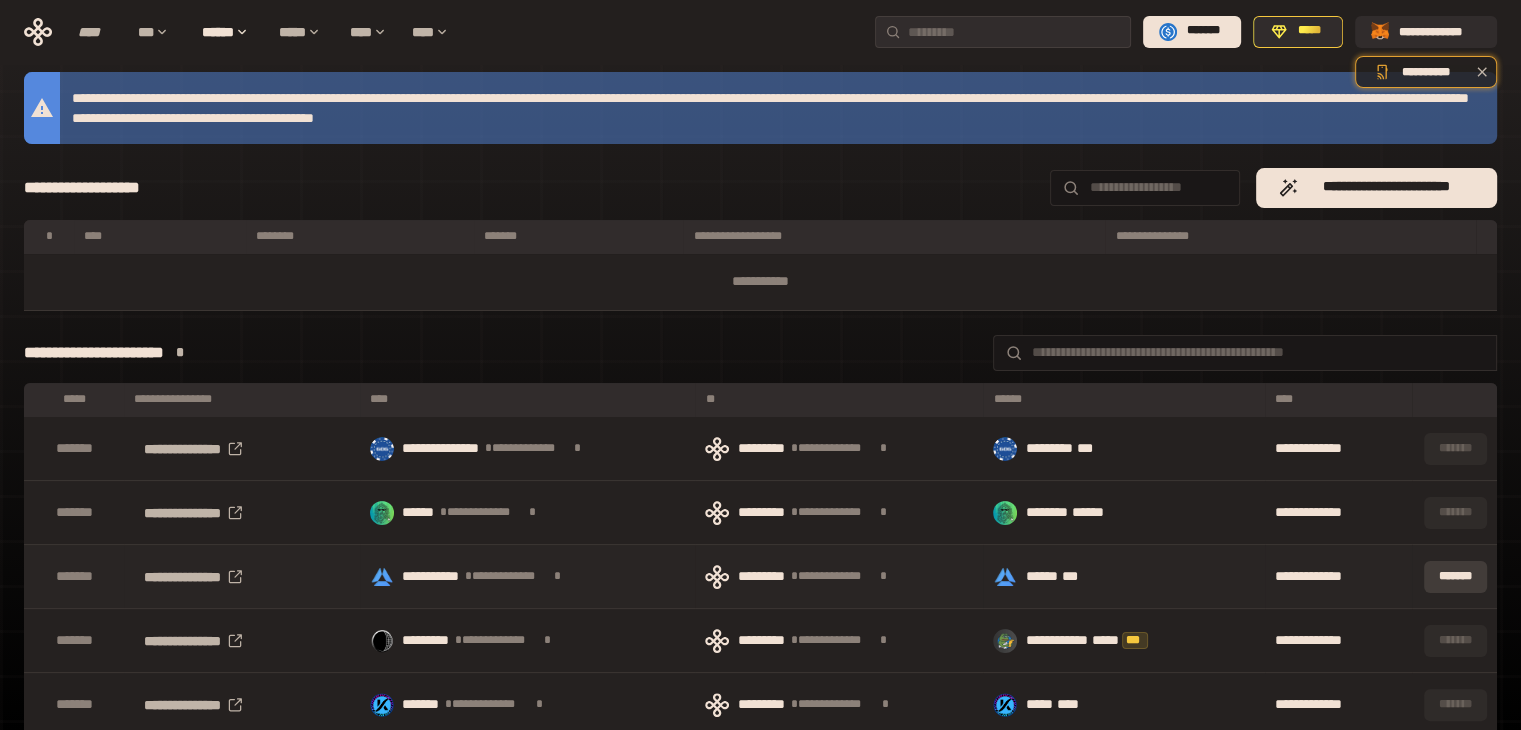 click on "*******" at bounding box center [1455, 577] 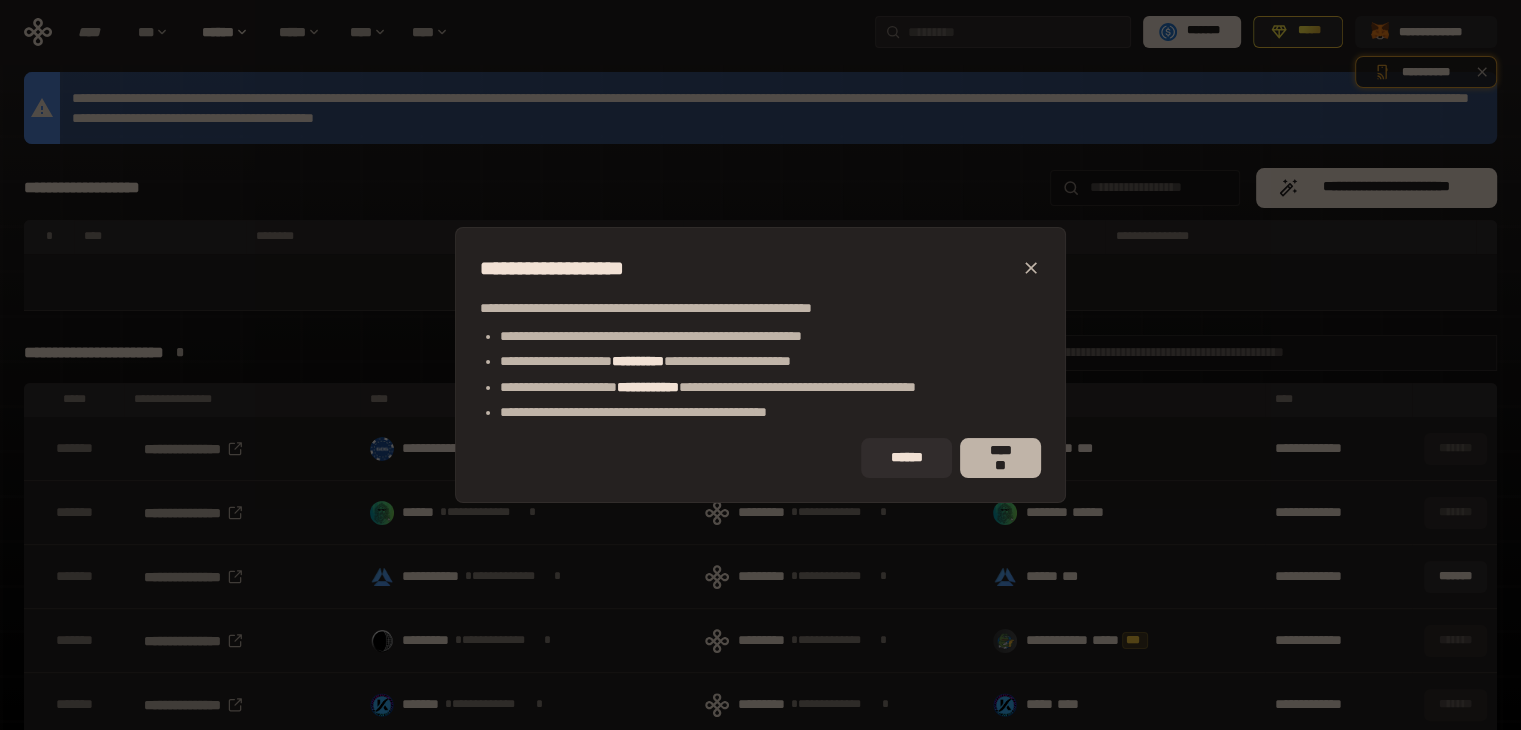click on "*******" at bounding box center [1000, 458] 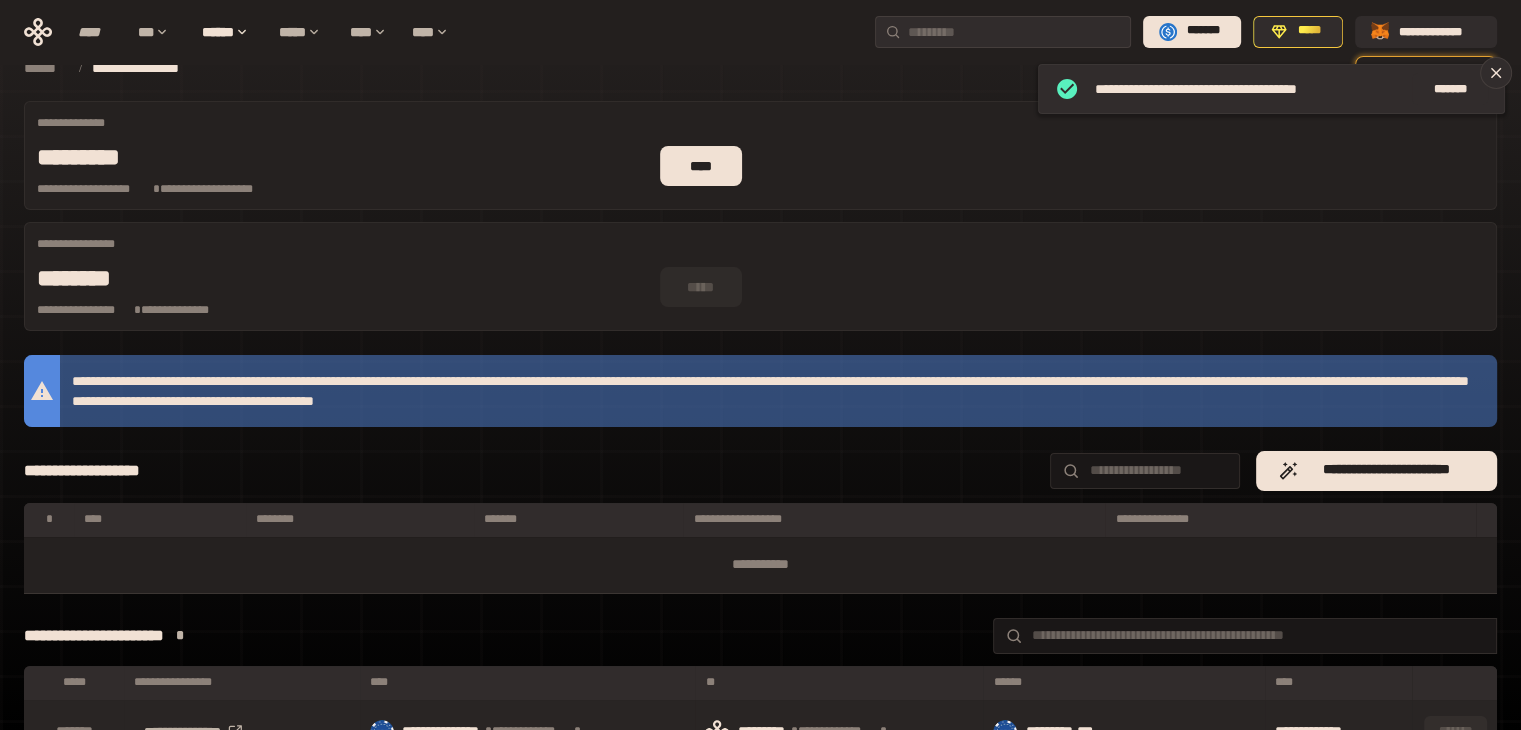 scroll, scrollTop: 0, scrollLeft: 0, axis: both 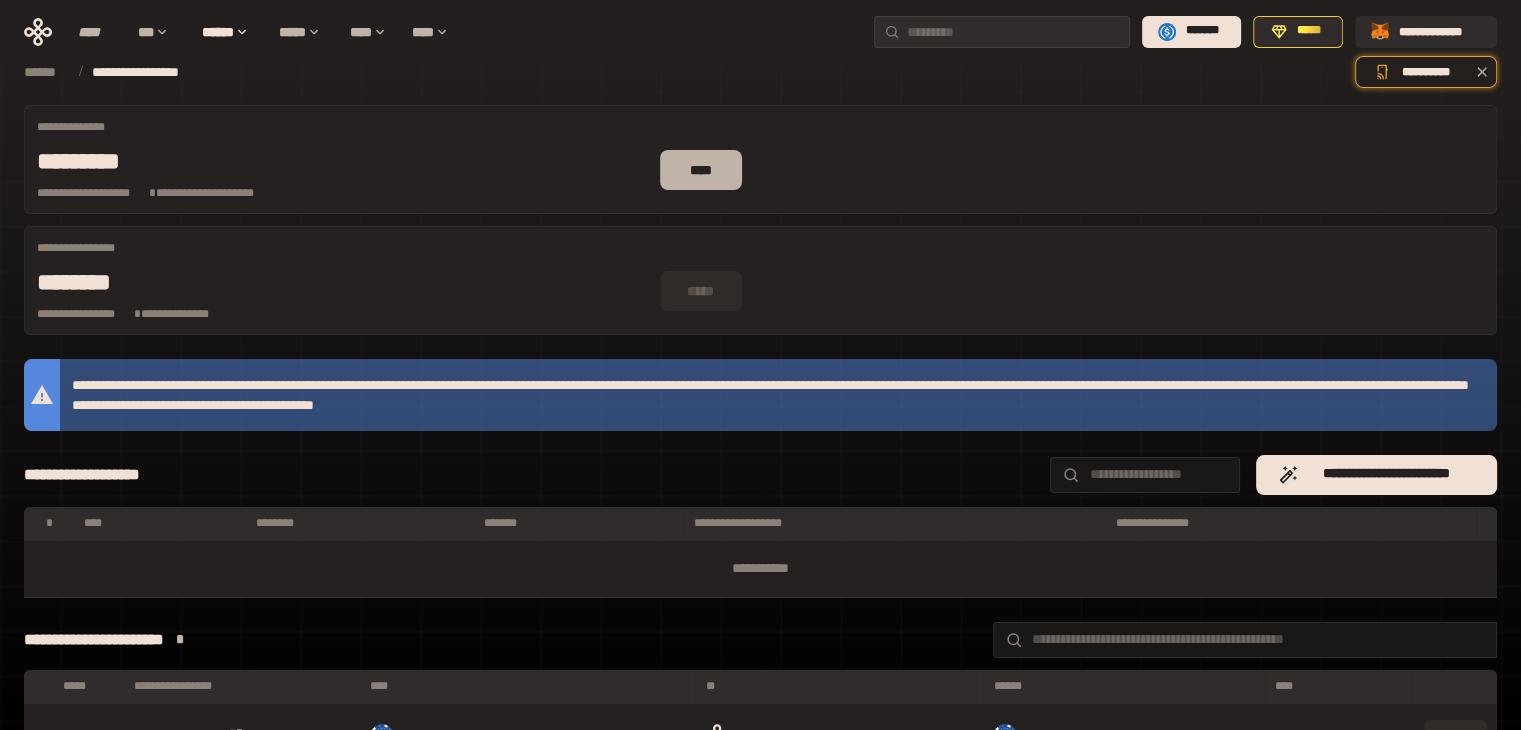 click on "****" at bounding box center [701, 170] 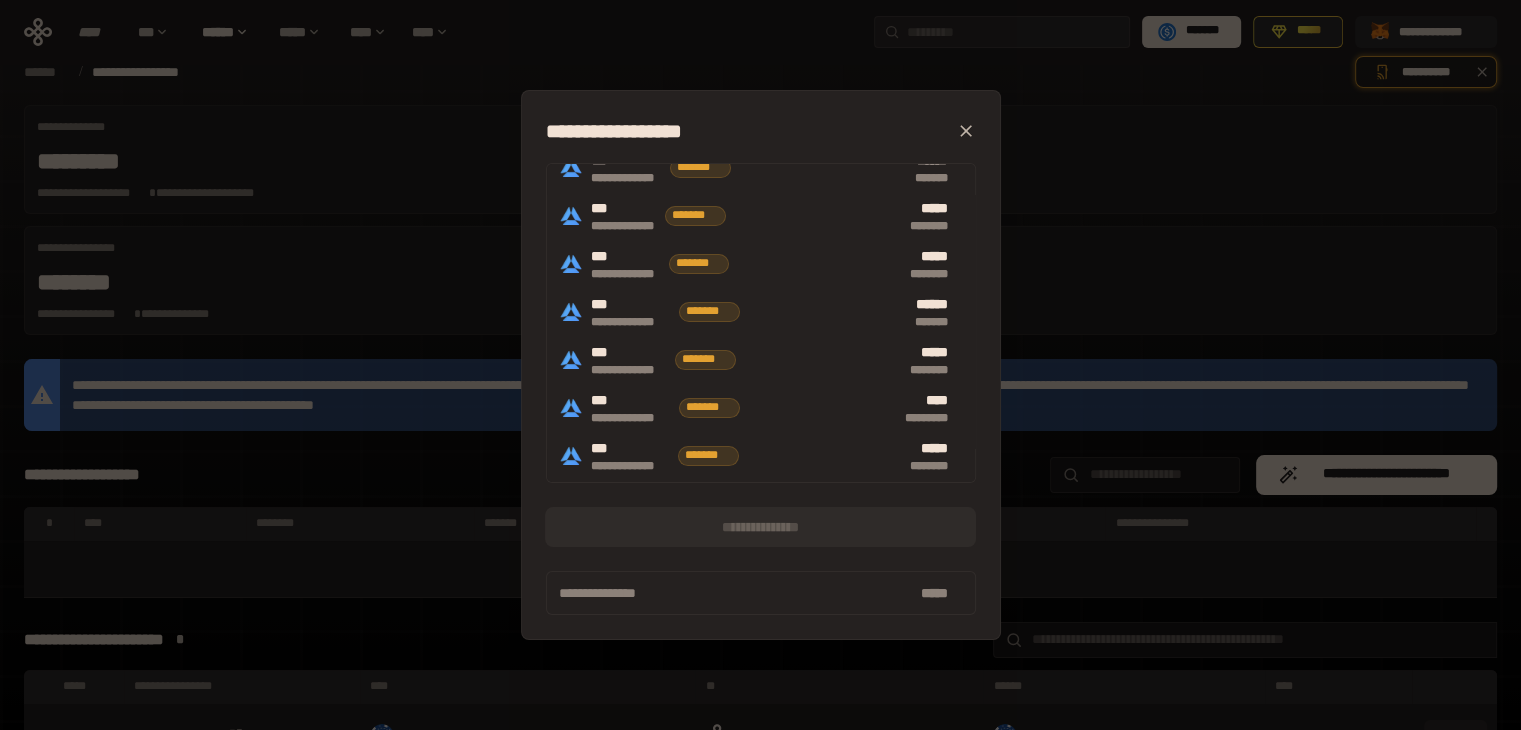 scroll, scrollTop: 281, scrollLeft: 0, axis: vertical 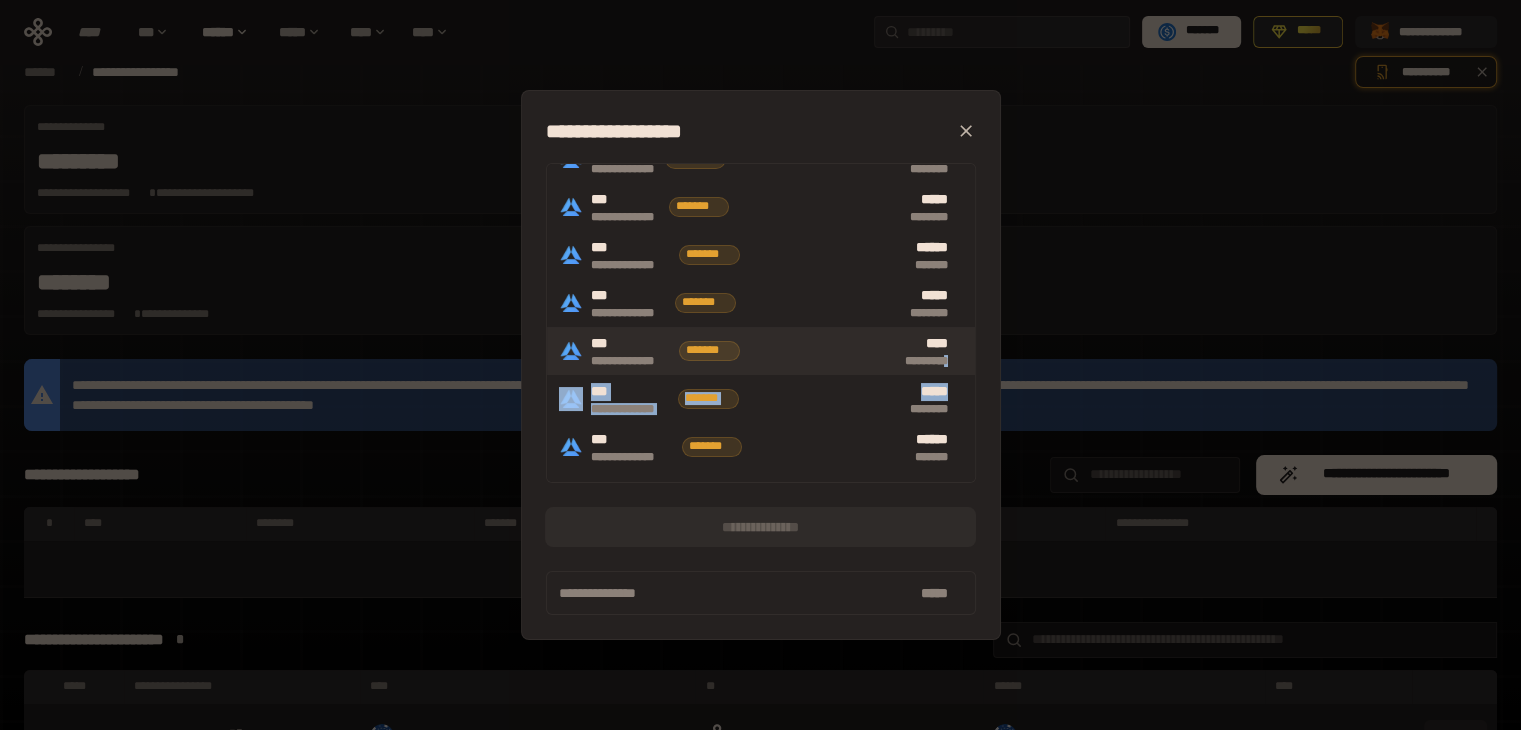 drag, startPoint x: 946, startPoint y: 381, endPoint x: 940, endPoint y: 360, distance: 21.84033 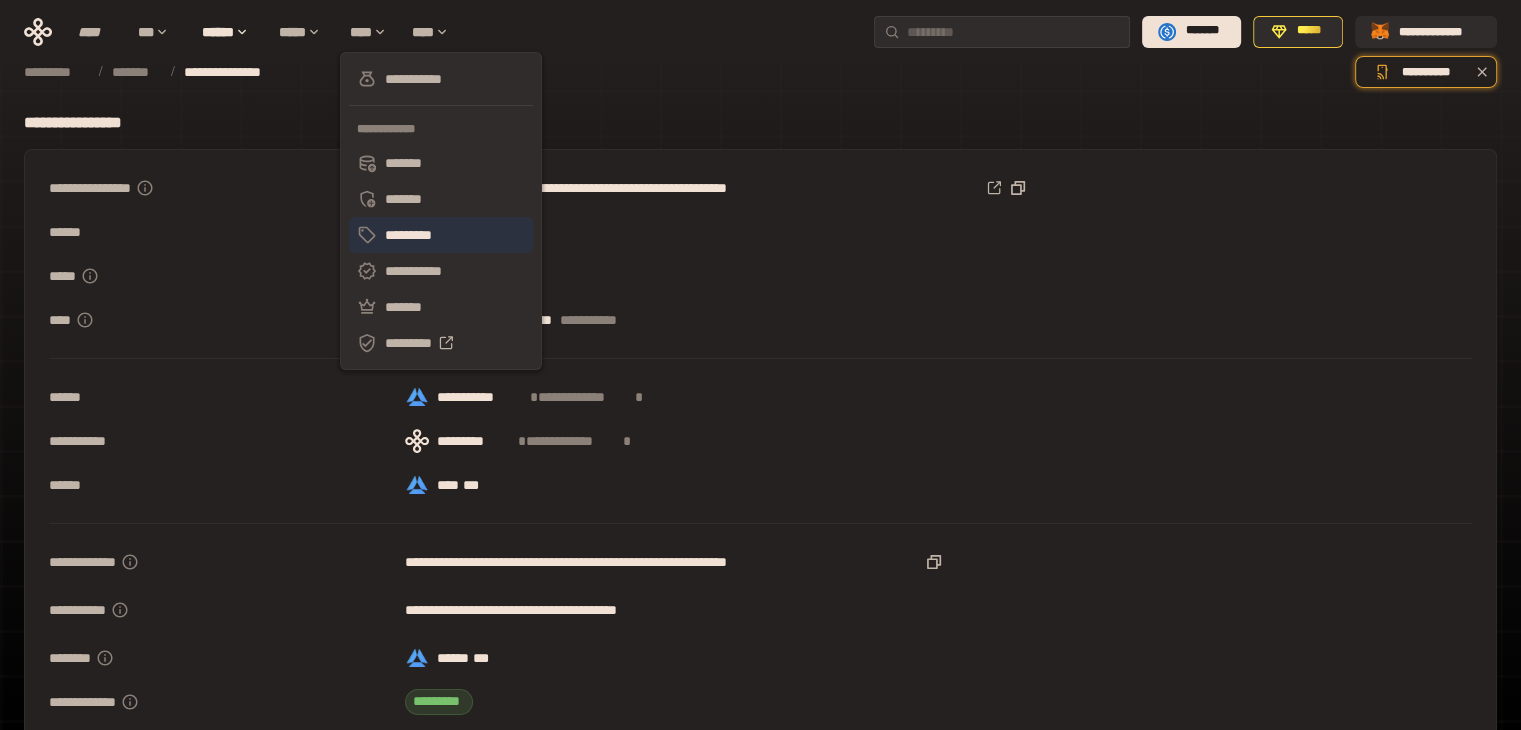 click on "*********" at bounding box center [441, 235] 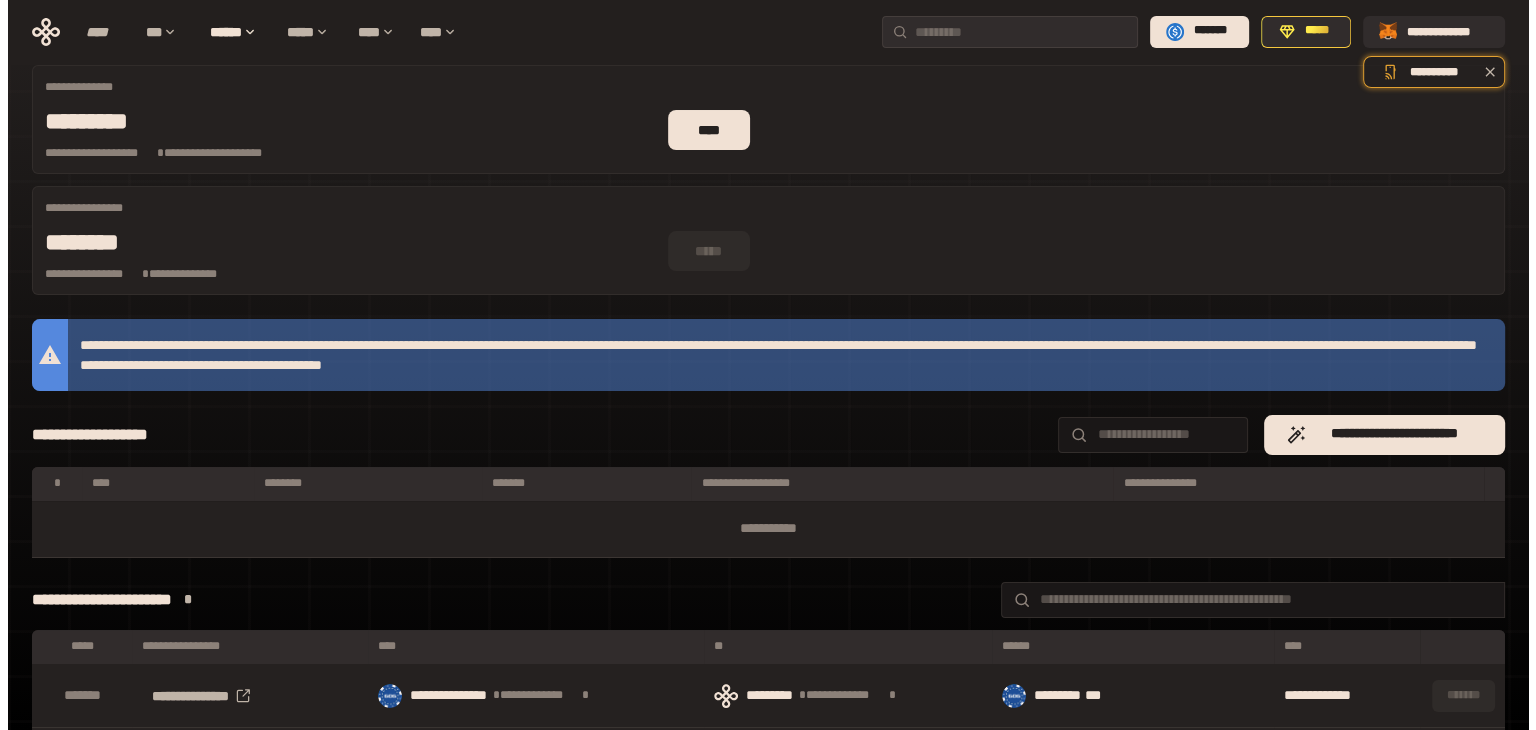 scroll, scrollTop: 0, scrollLeft: 0, axis: both 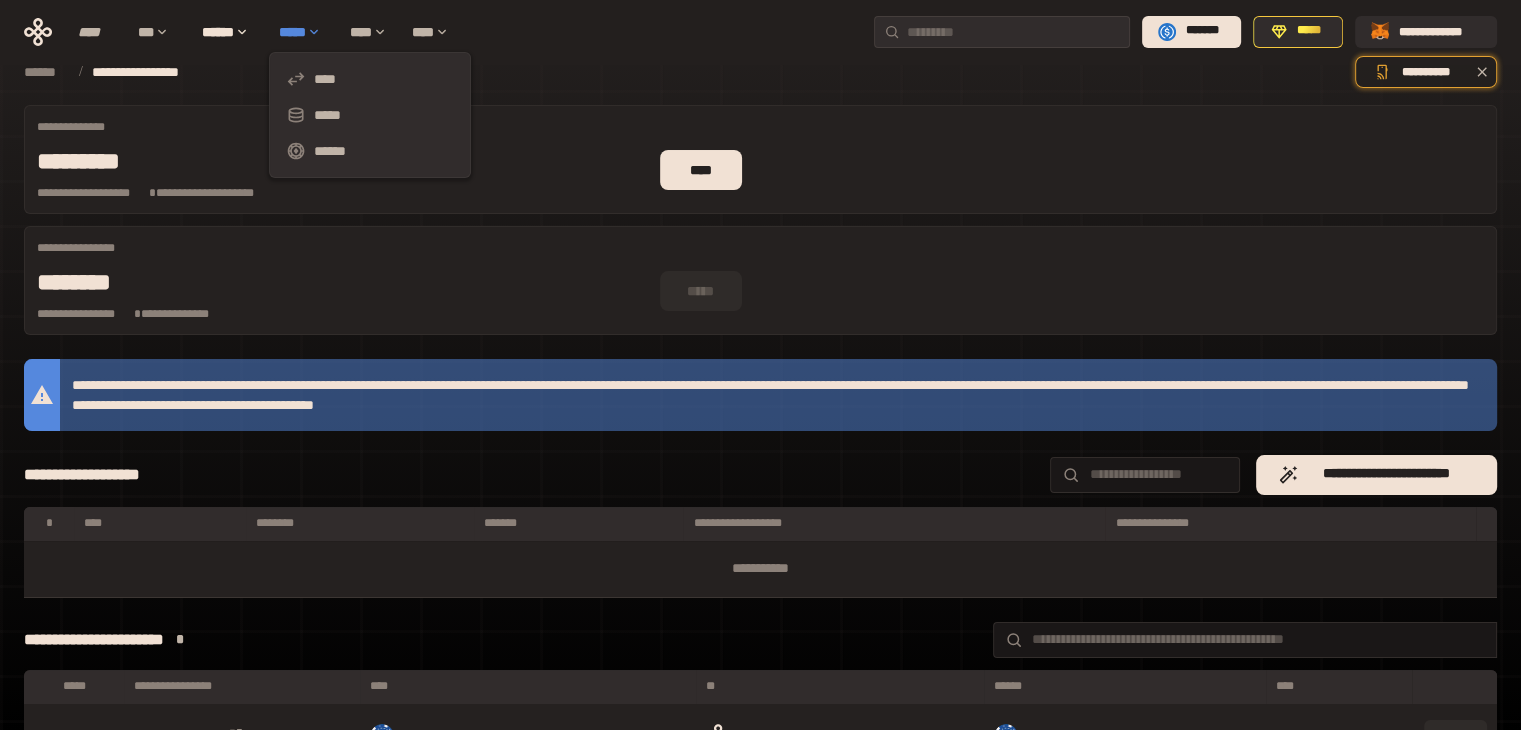 click 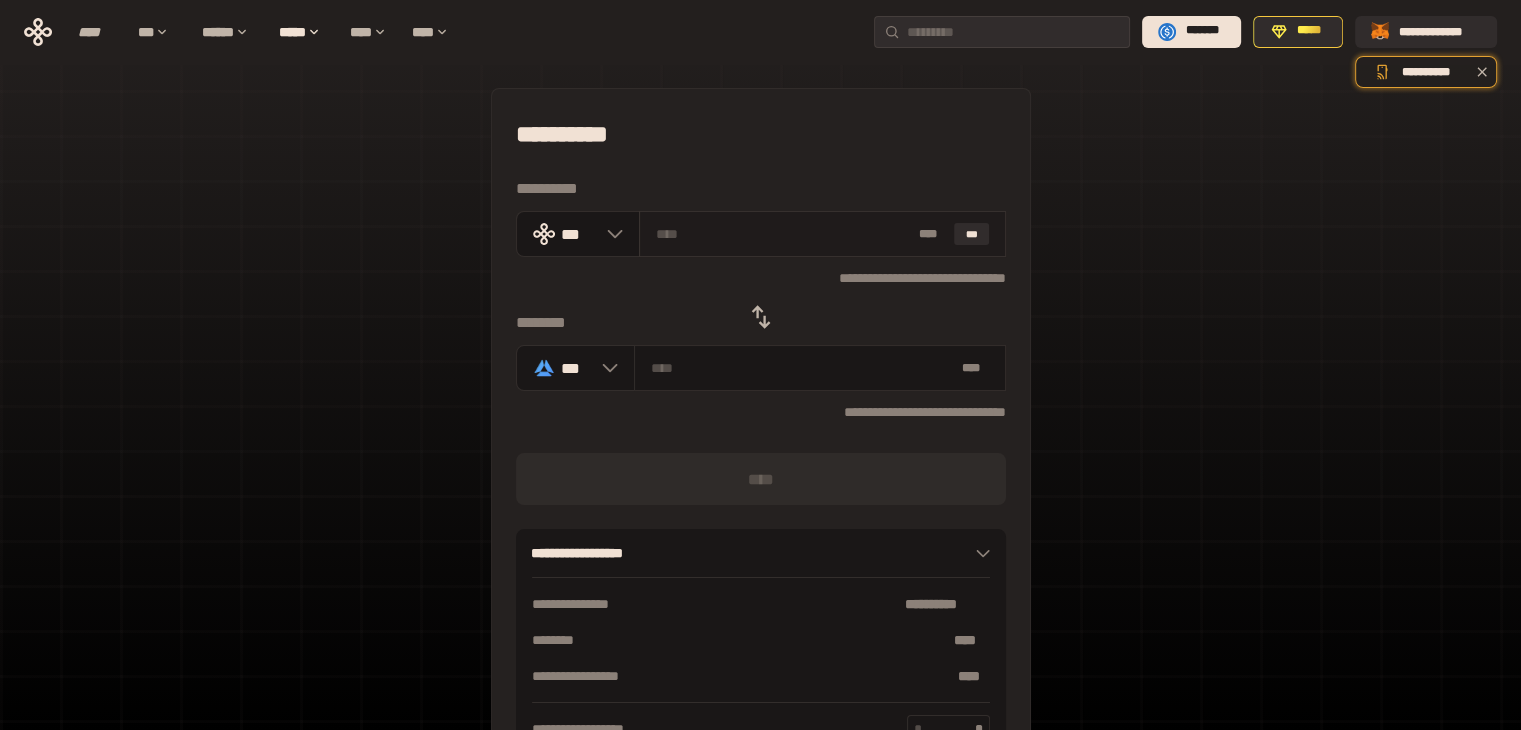 click at bounding box center [783, 234] 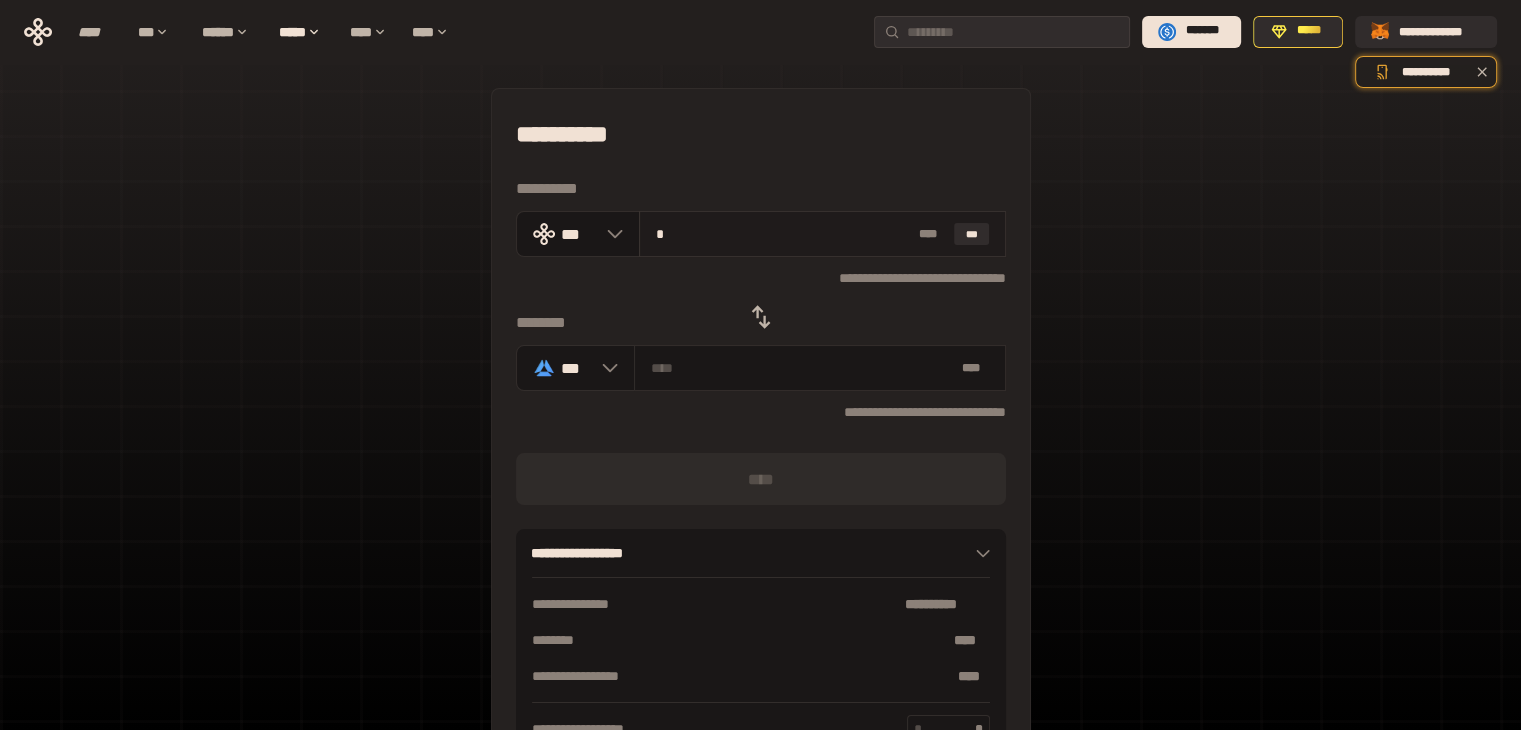 type on "**********" 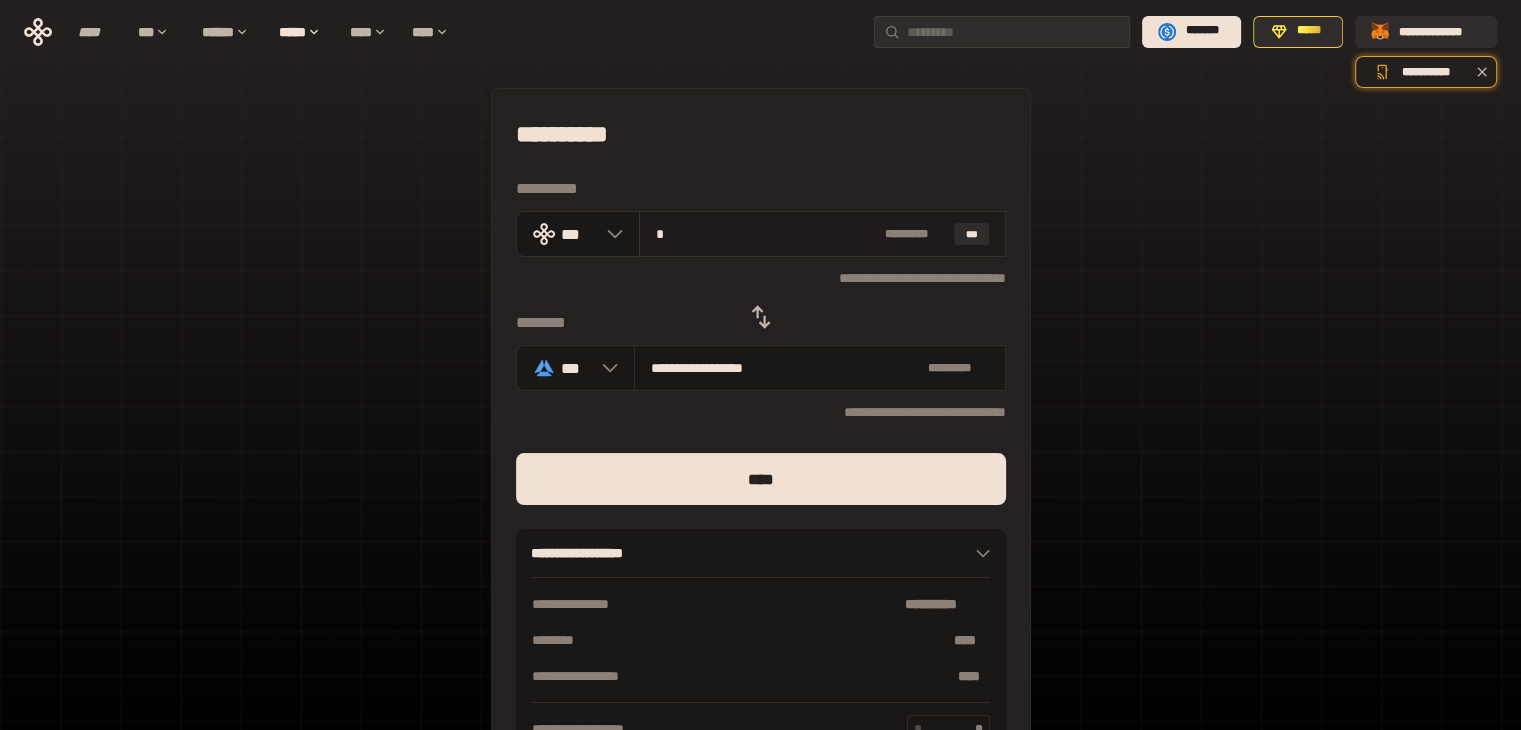 type on "**" 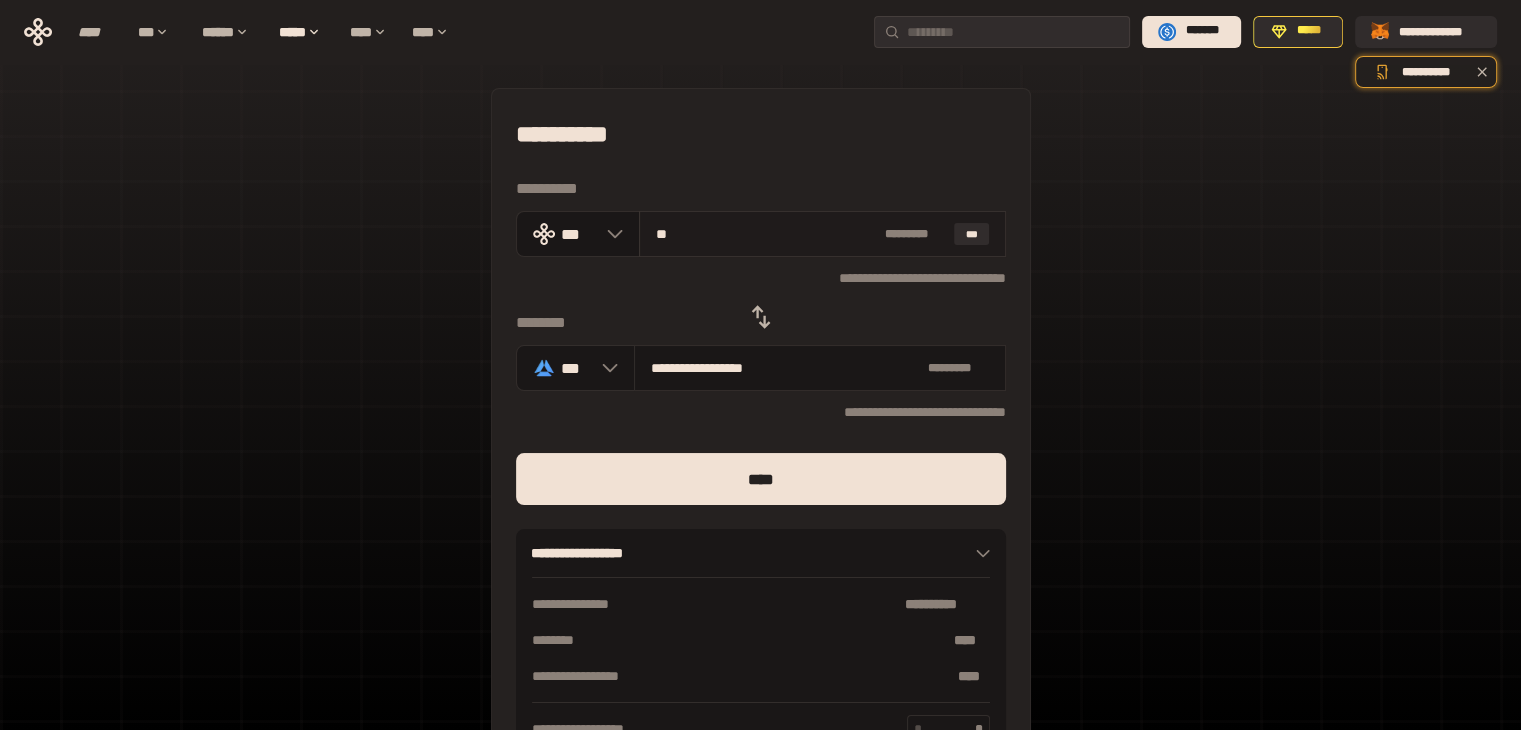 type on "**********" 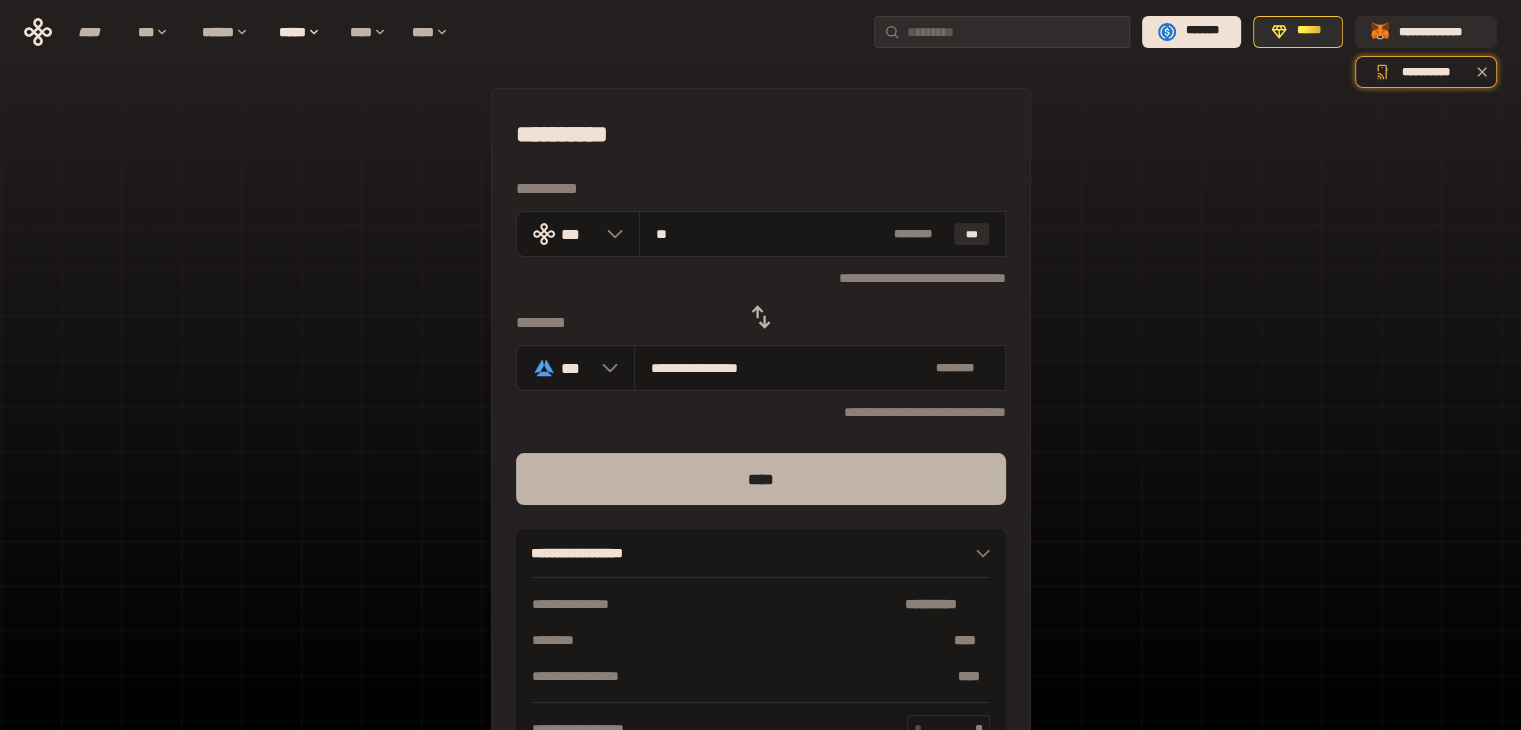 type on "**" 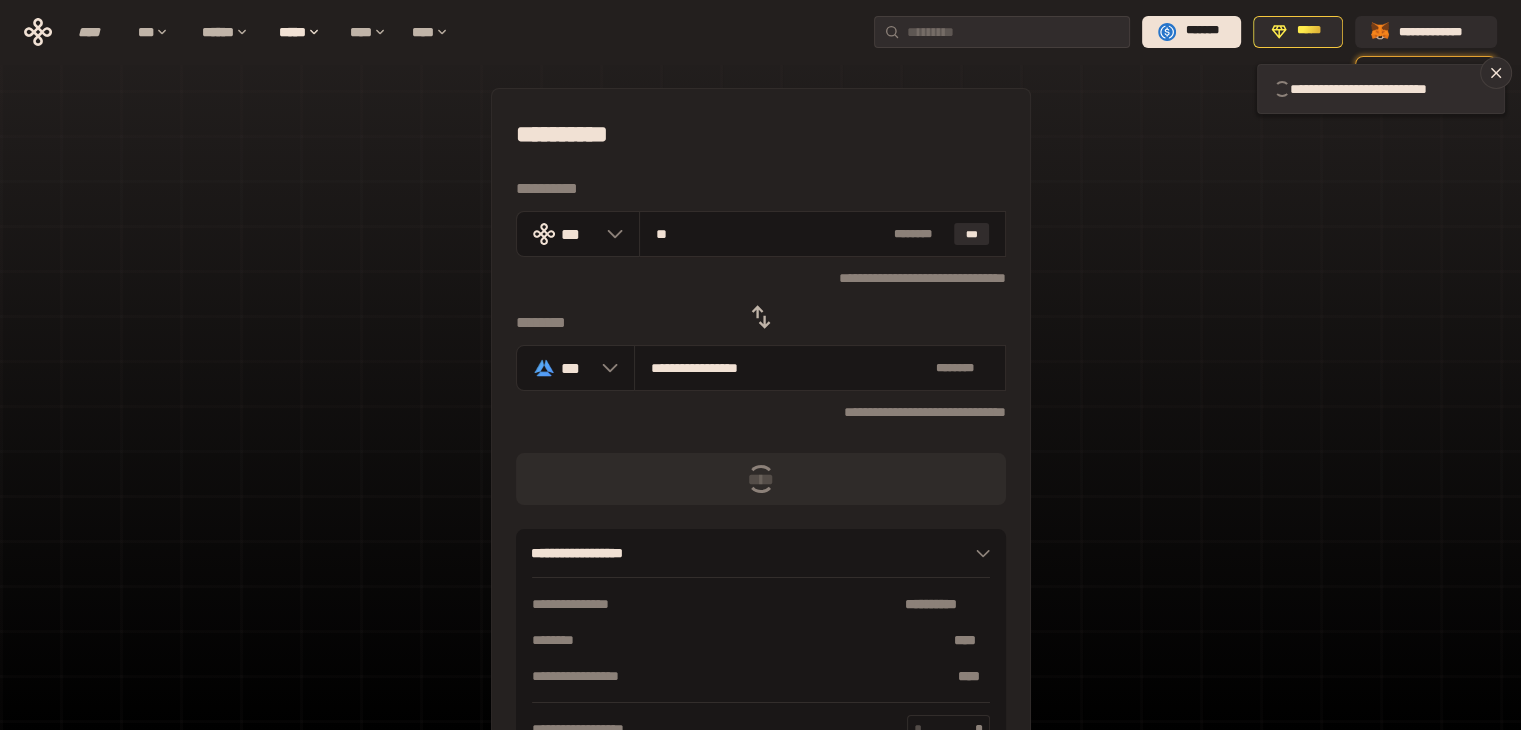 type 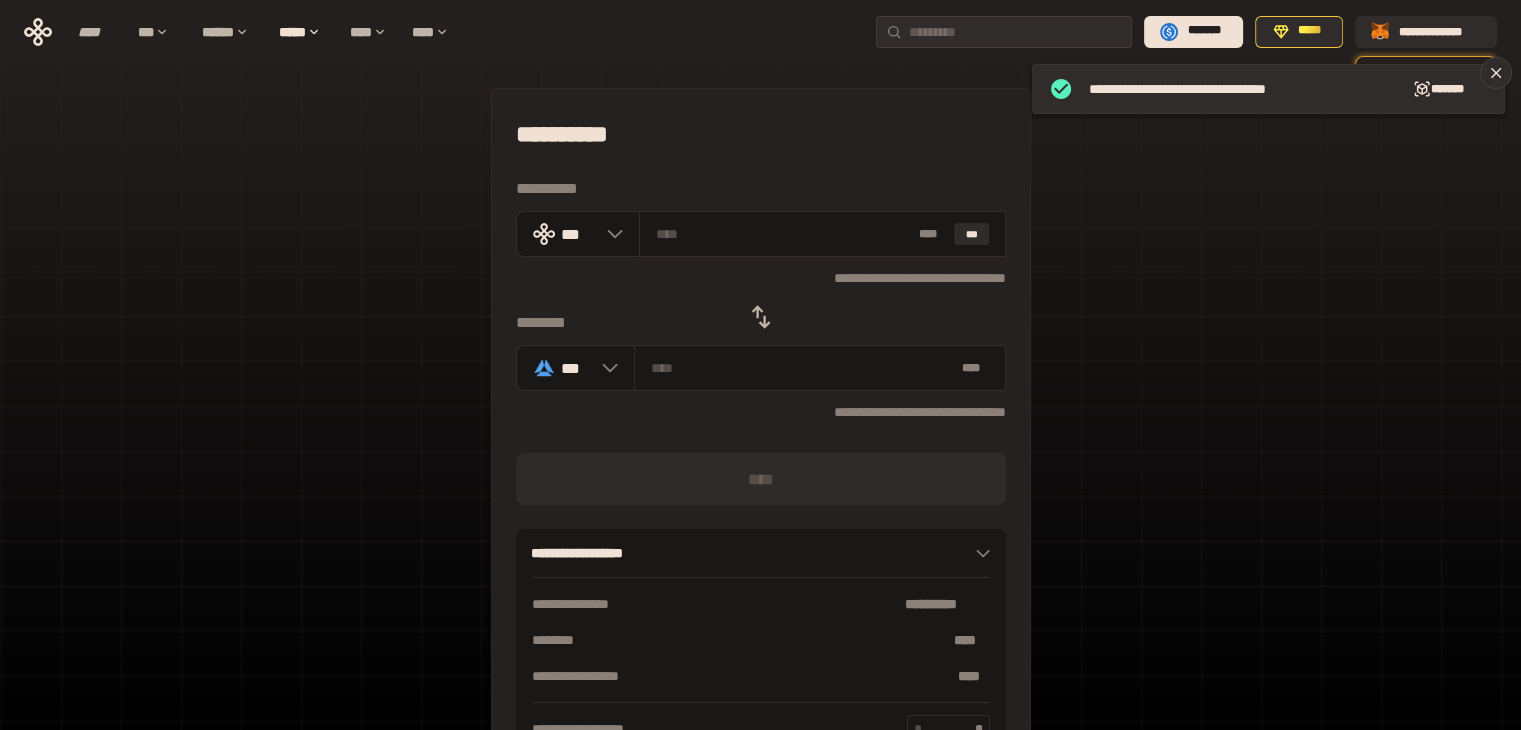 click 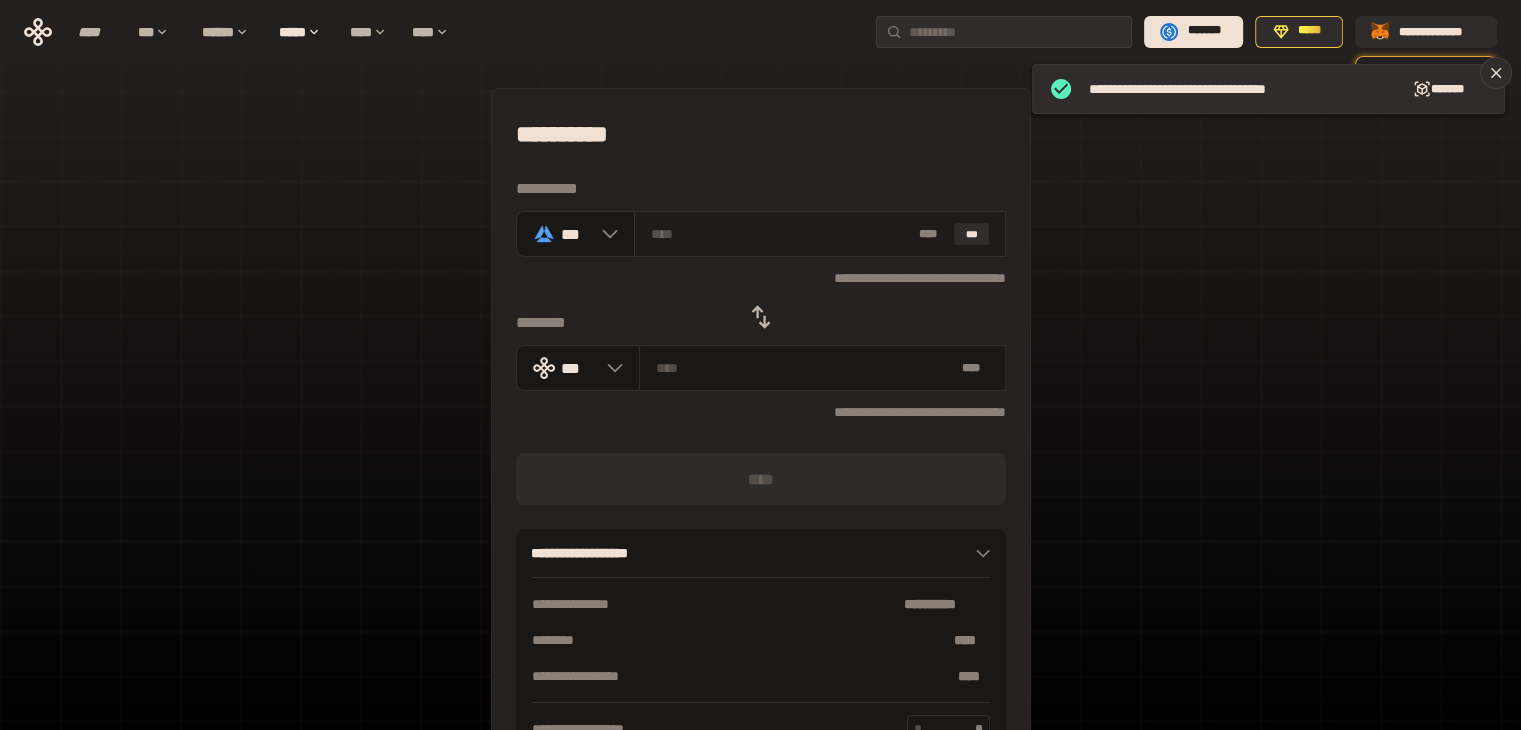 click at bounding box center (781, 234) 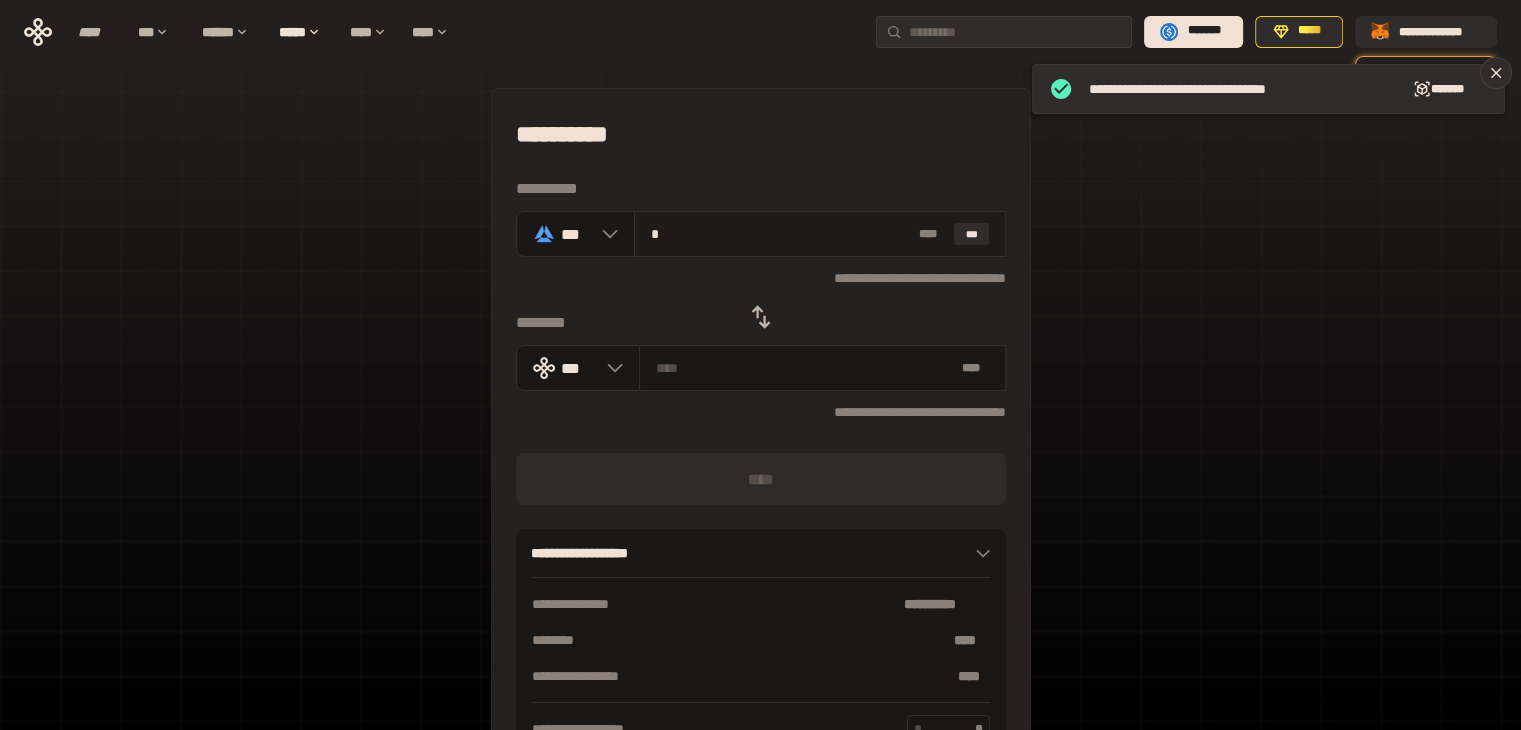 type on "**********" 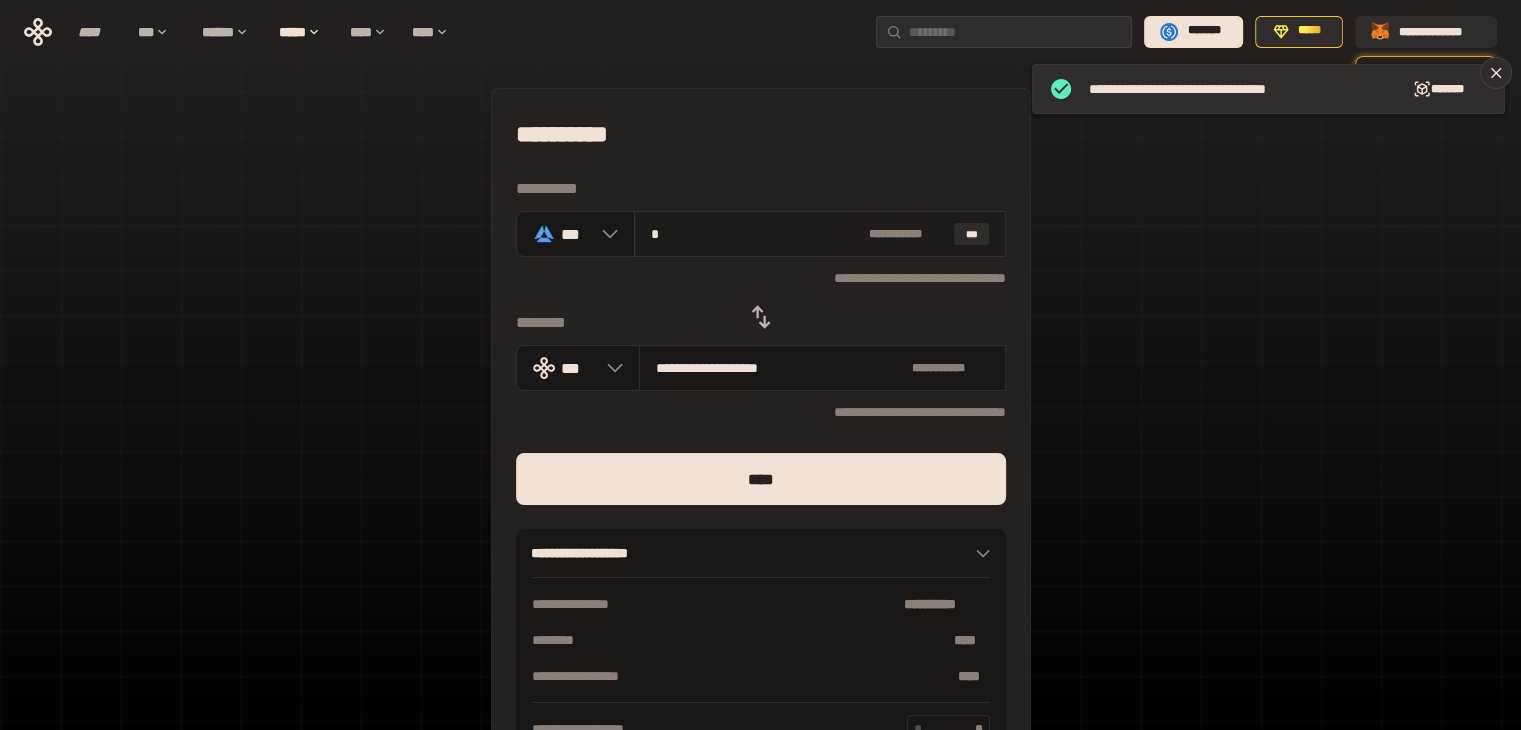 type on "**" 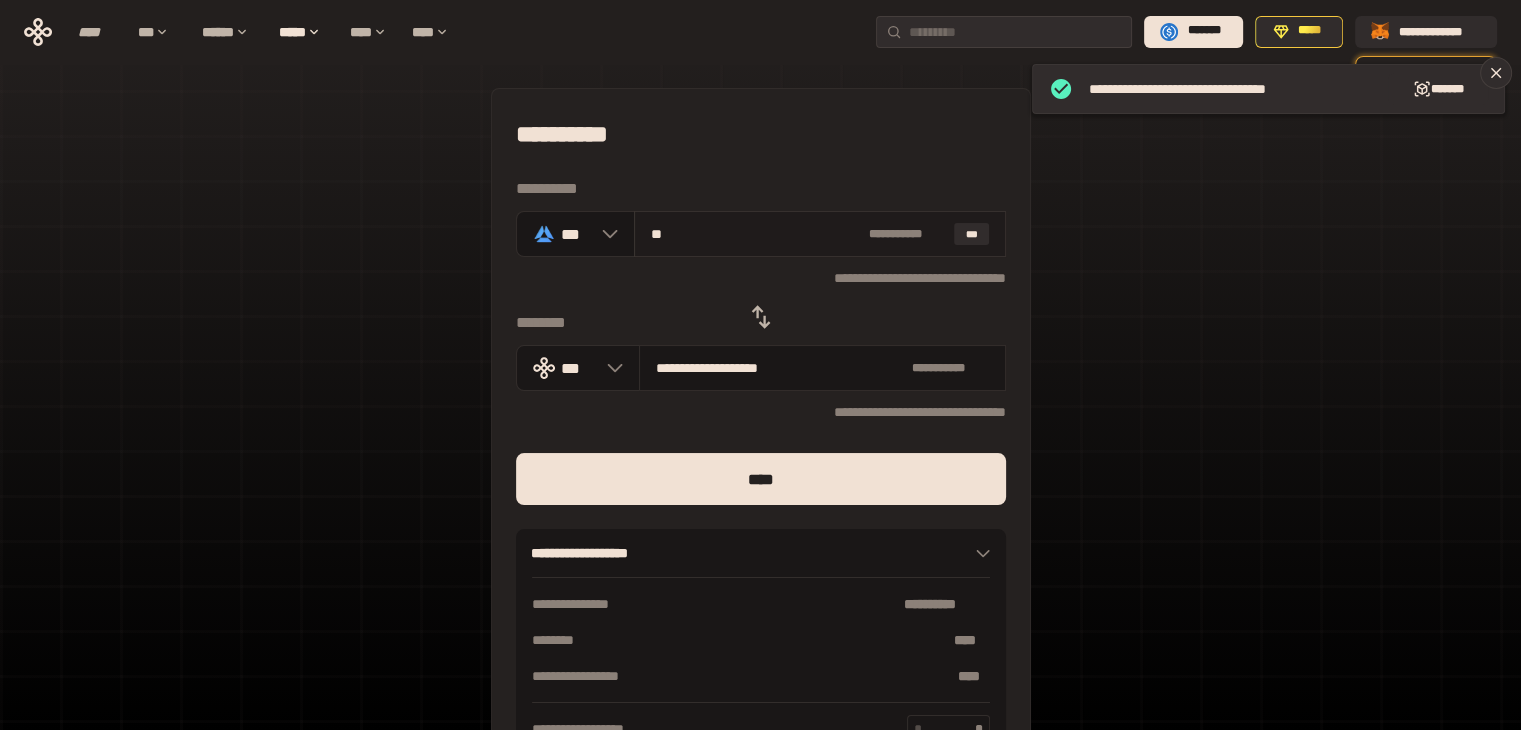 type on "**********" 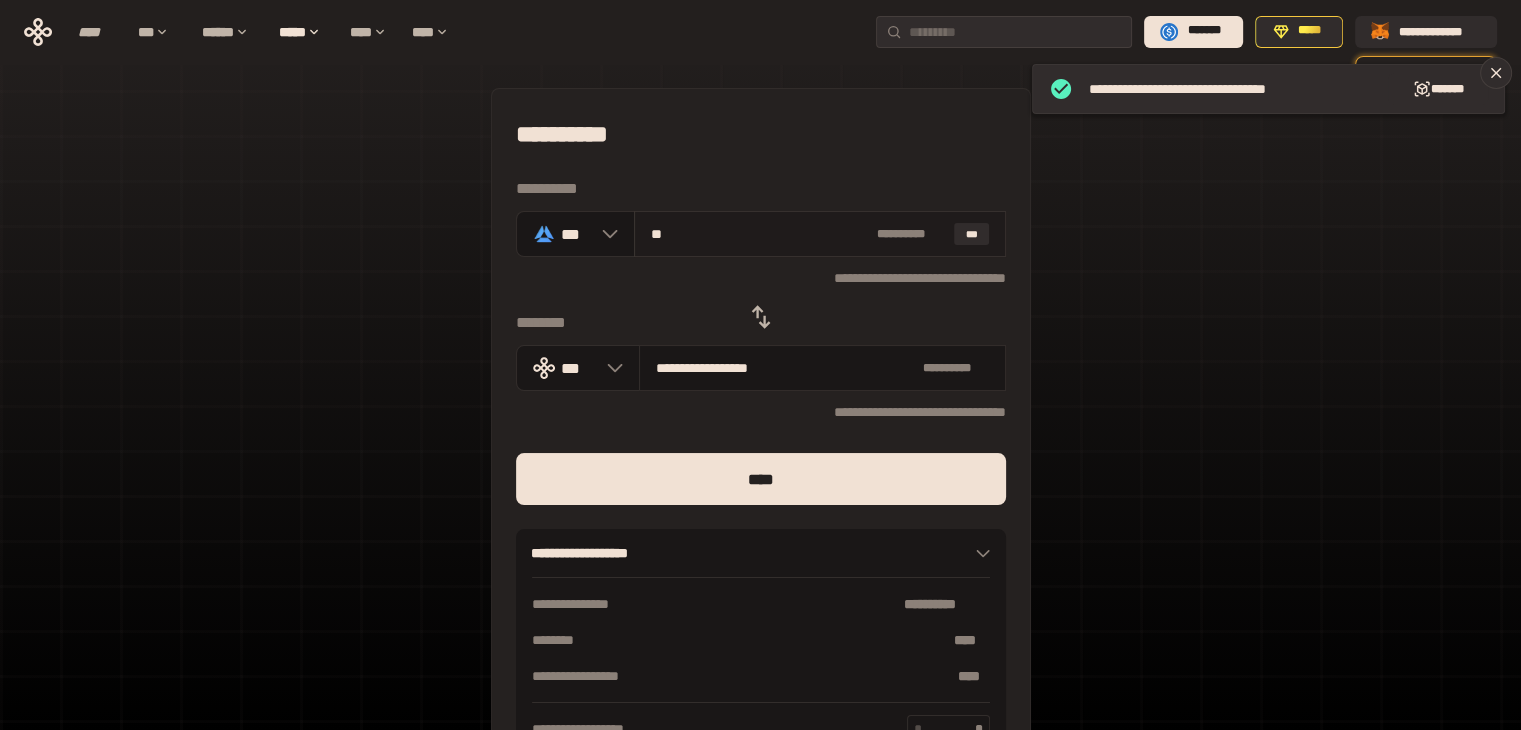 type on "***" 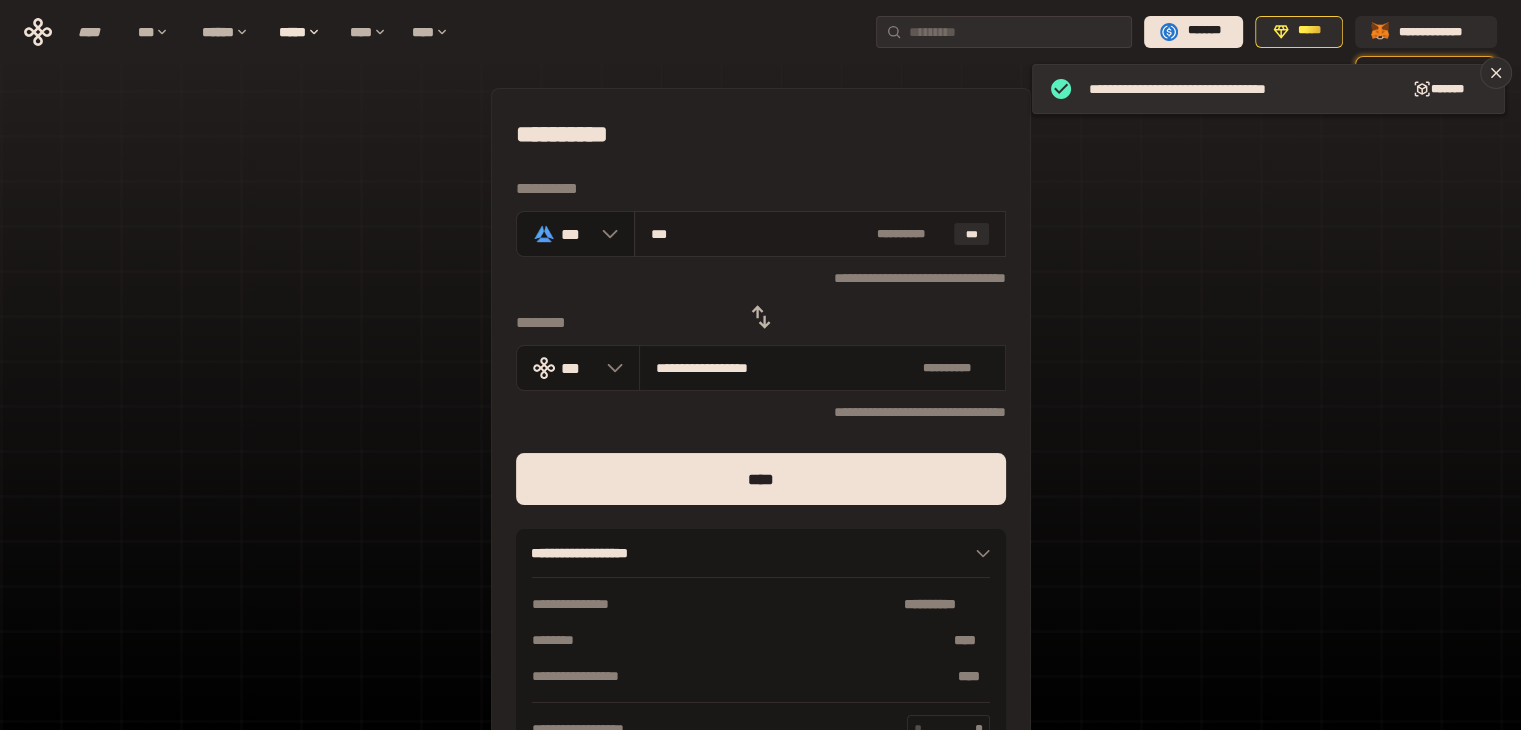 type on "**********" 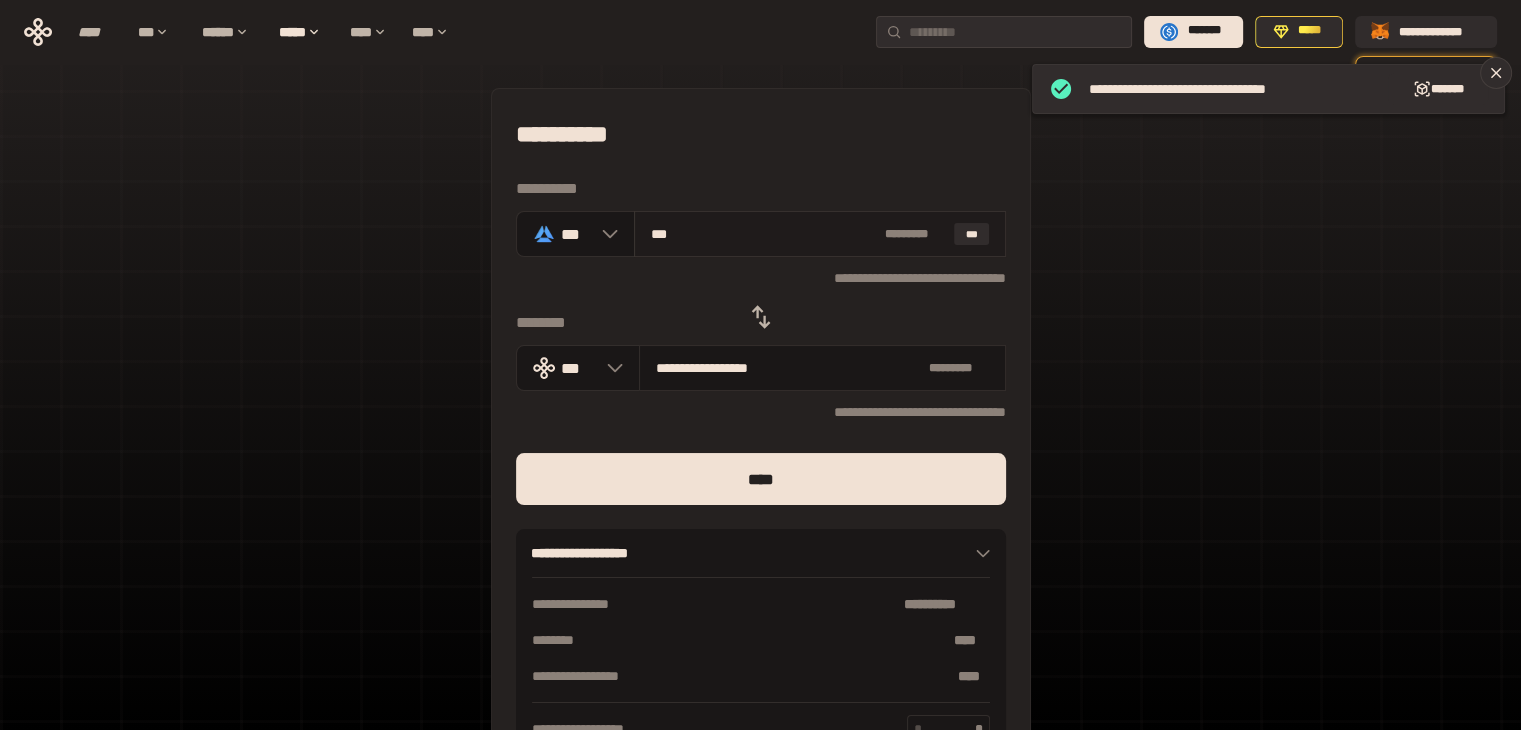type on "****" 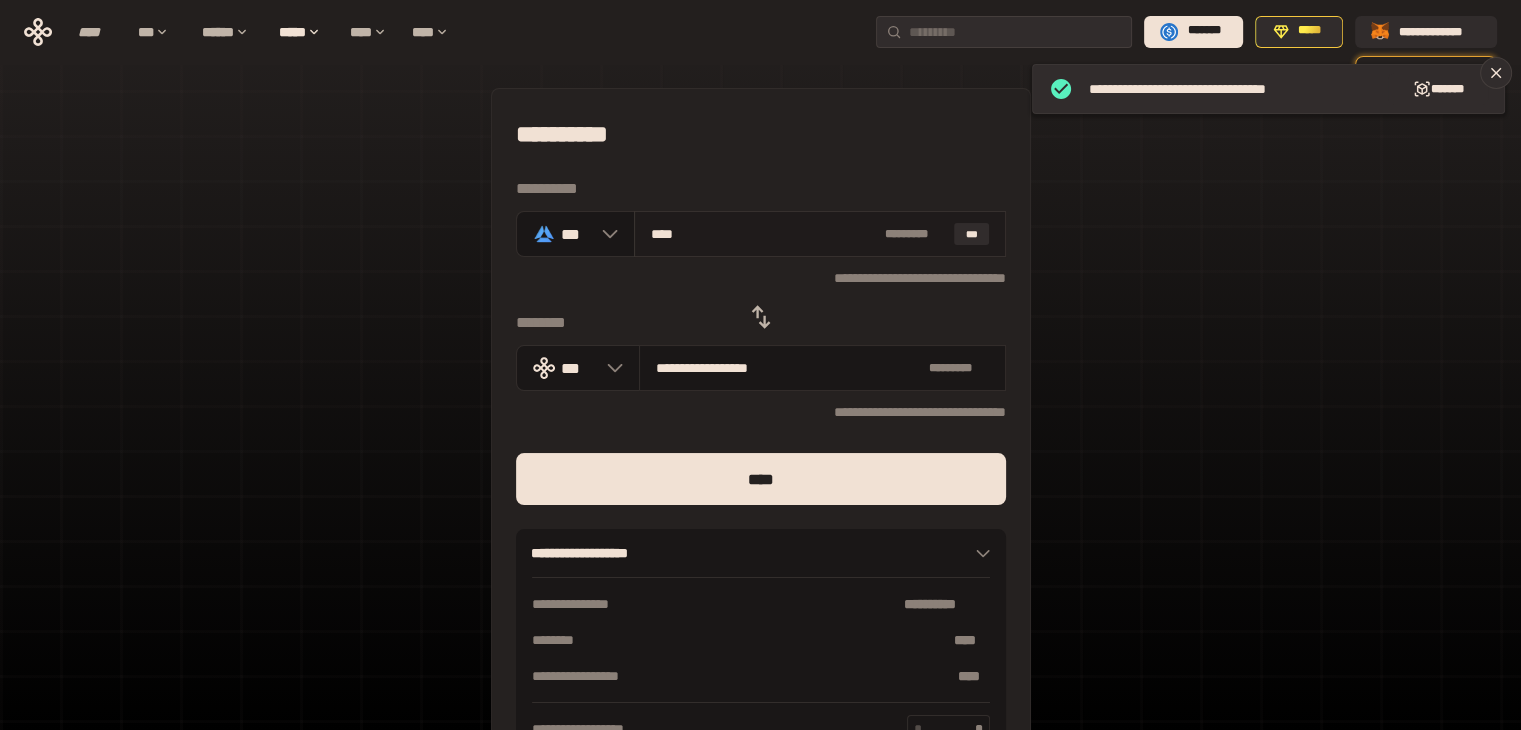 type on "**********" 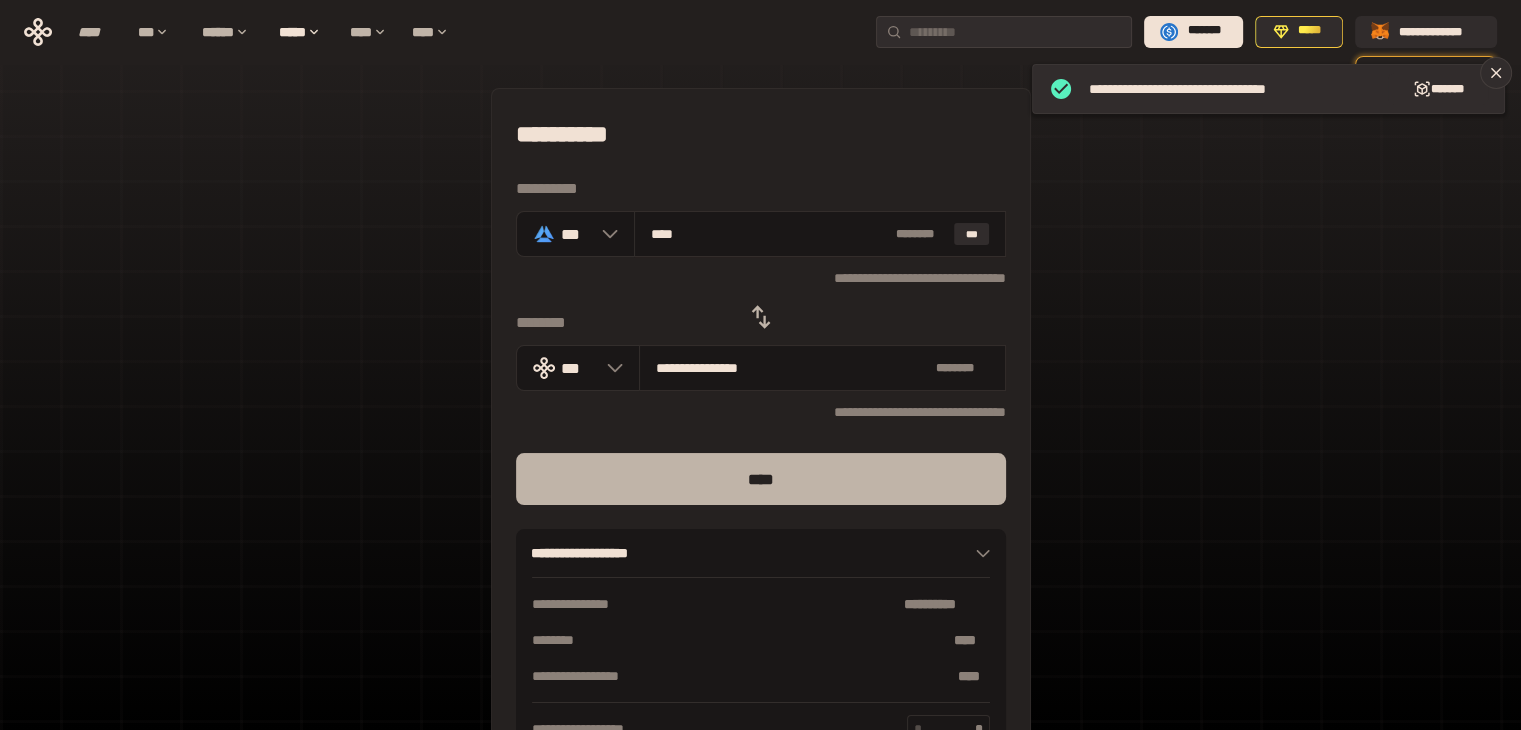 type on "****" 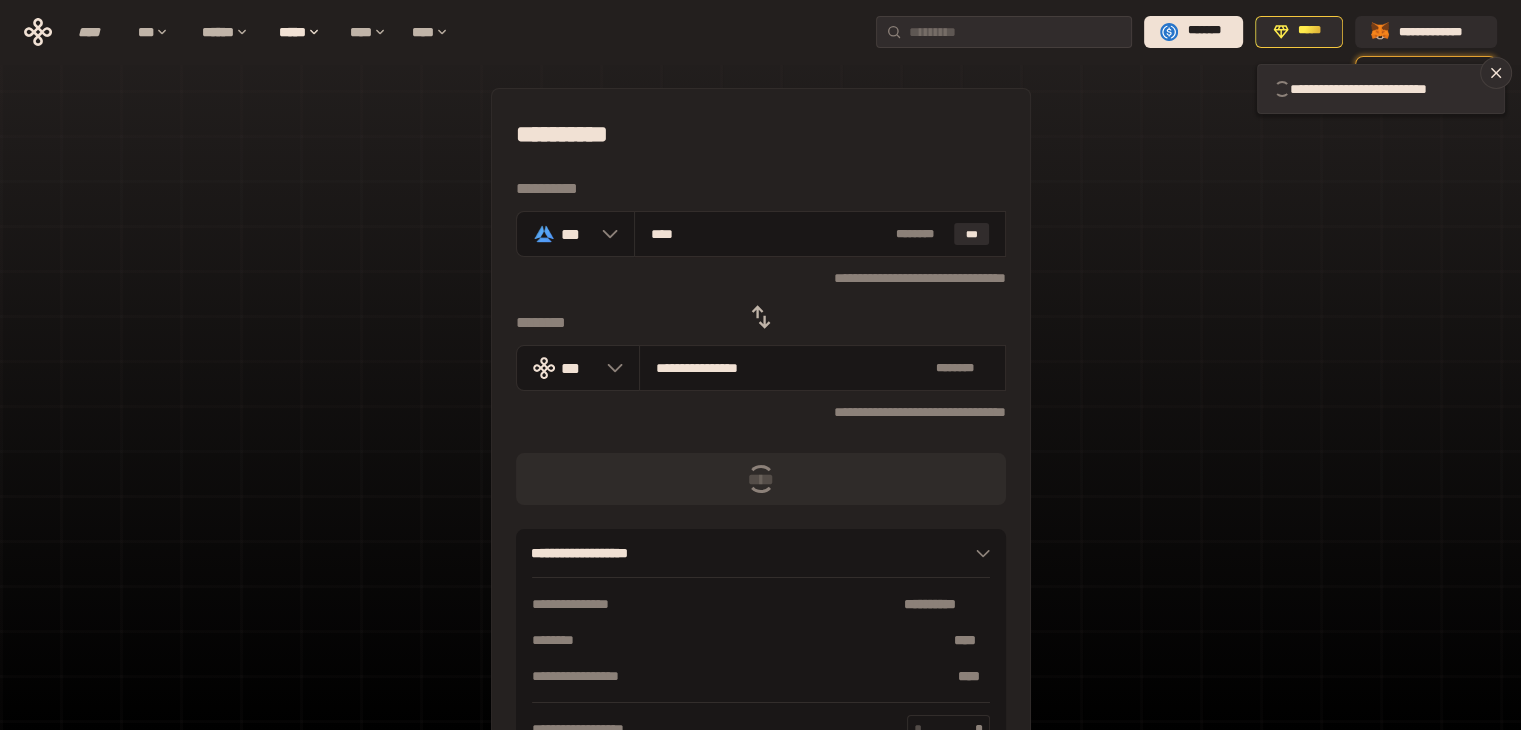 type 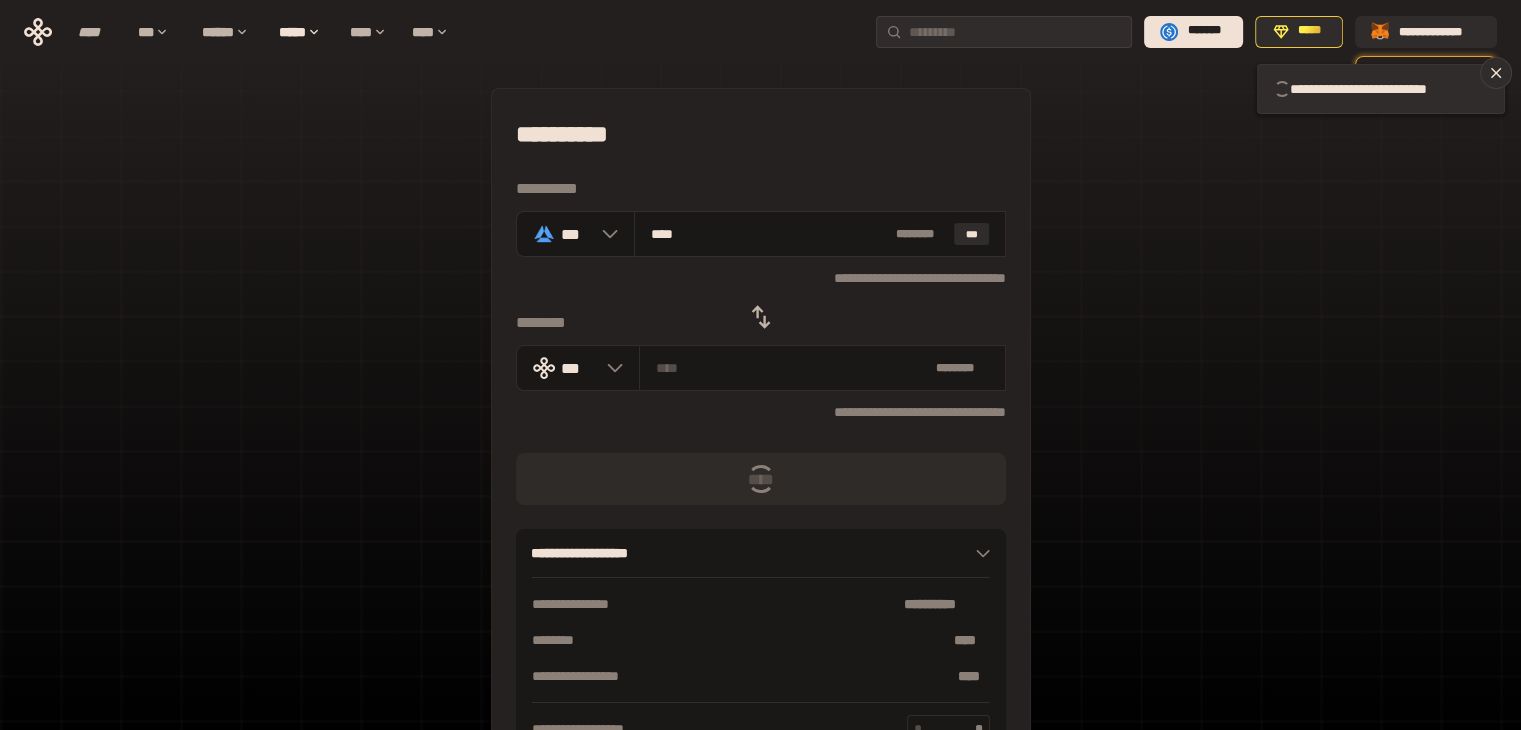 type 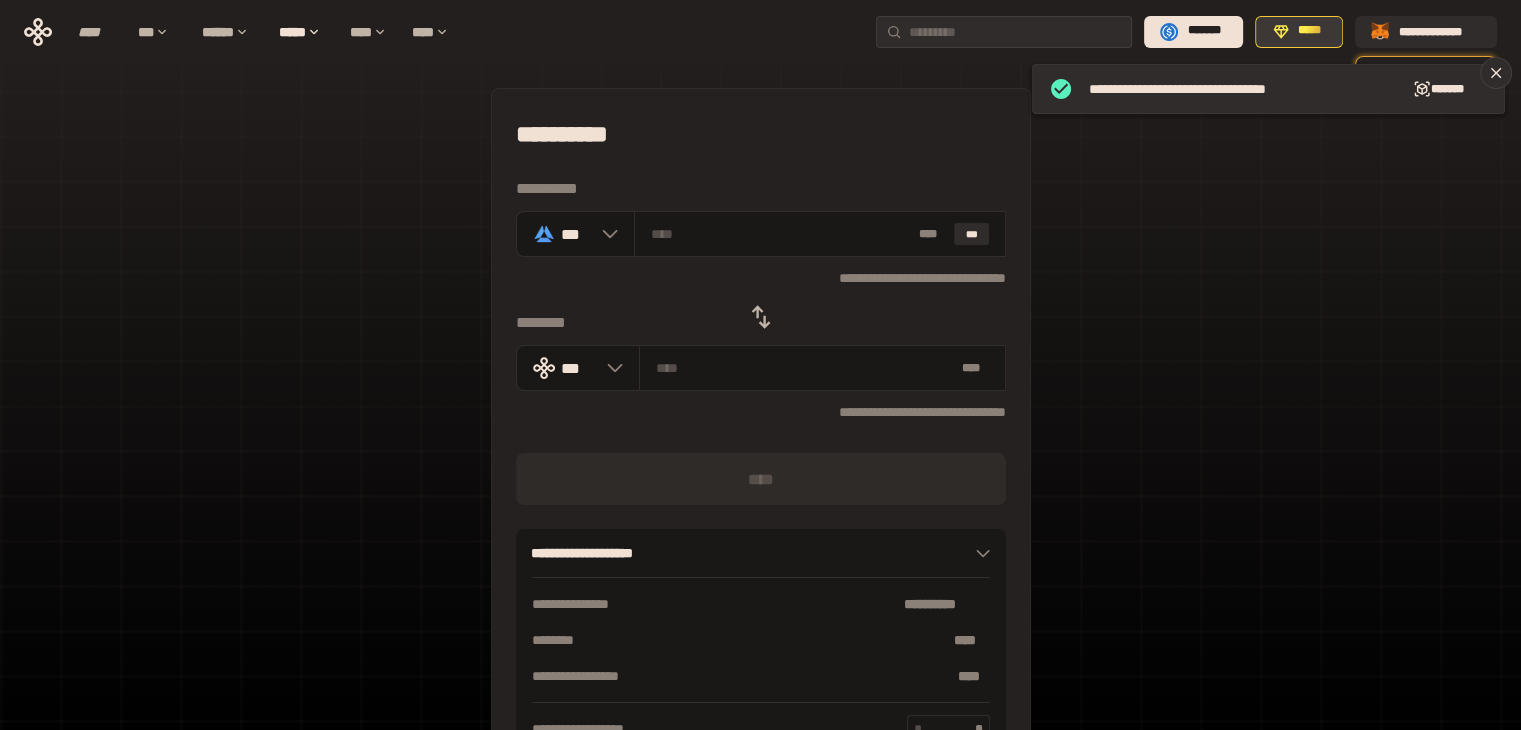 click on "*****" at bounding box center [1299, 32] 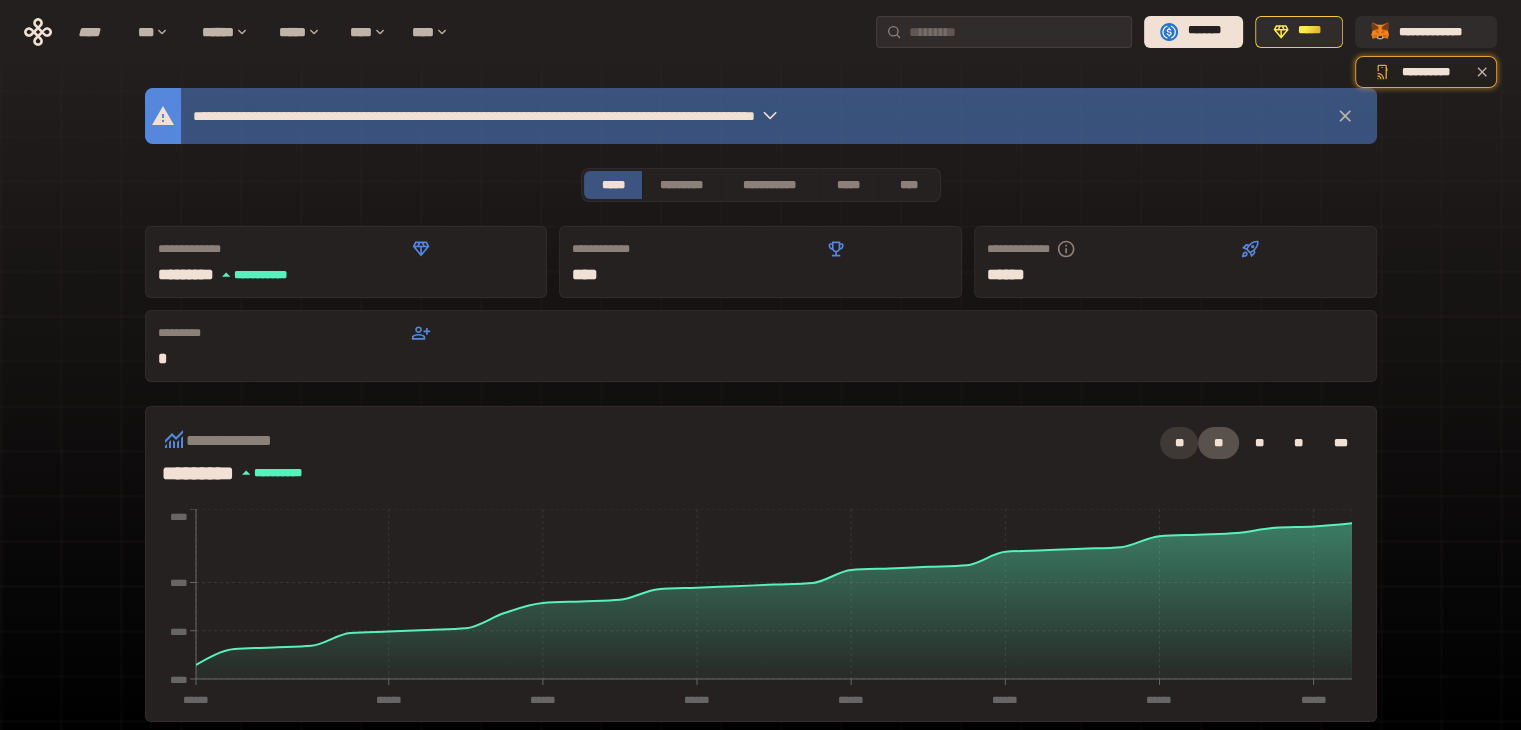 click on "**" at bounding box center (1179, 443) 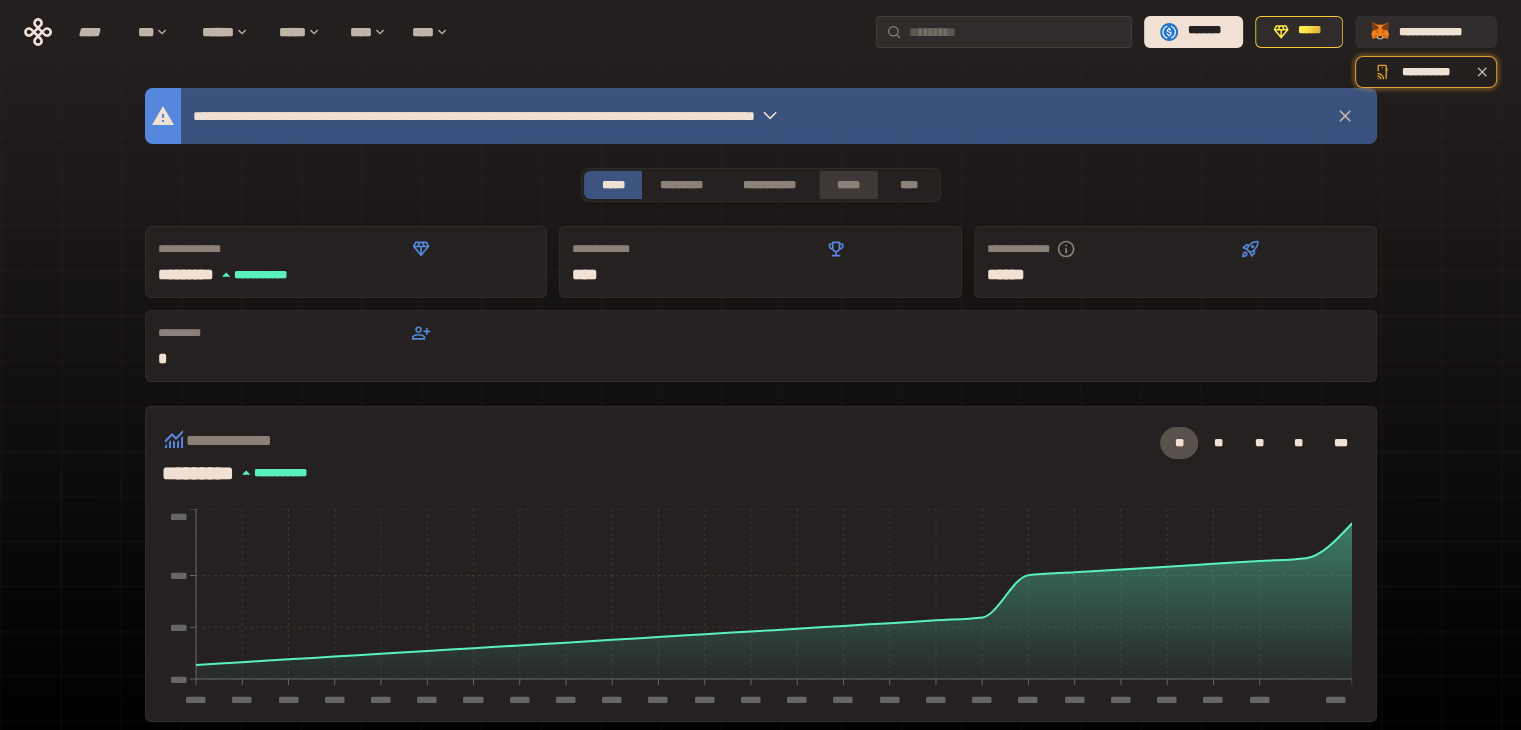 click on "*****" at bounding box center [849, 185] 